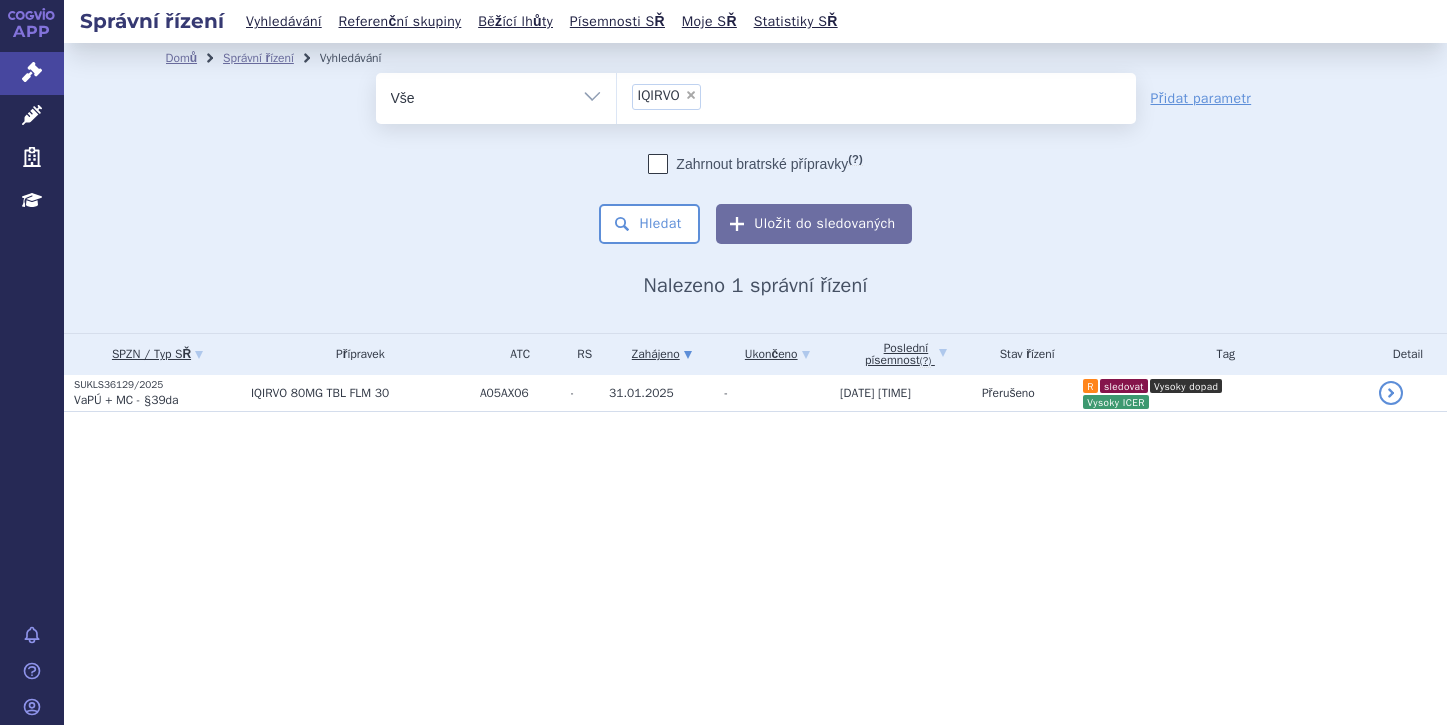 scroll, scrollTop: 0, scrollLeft: 0, axis: both 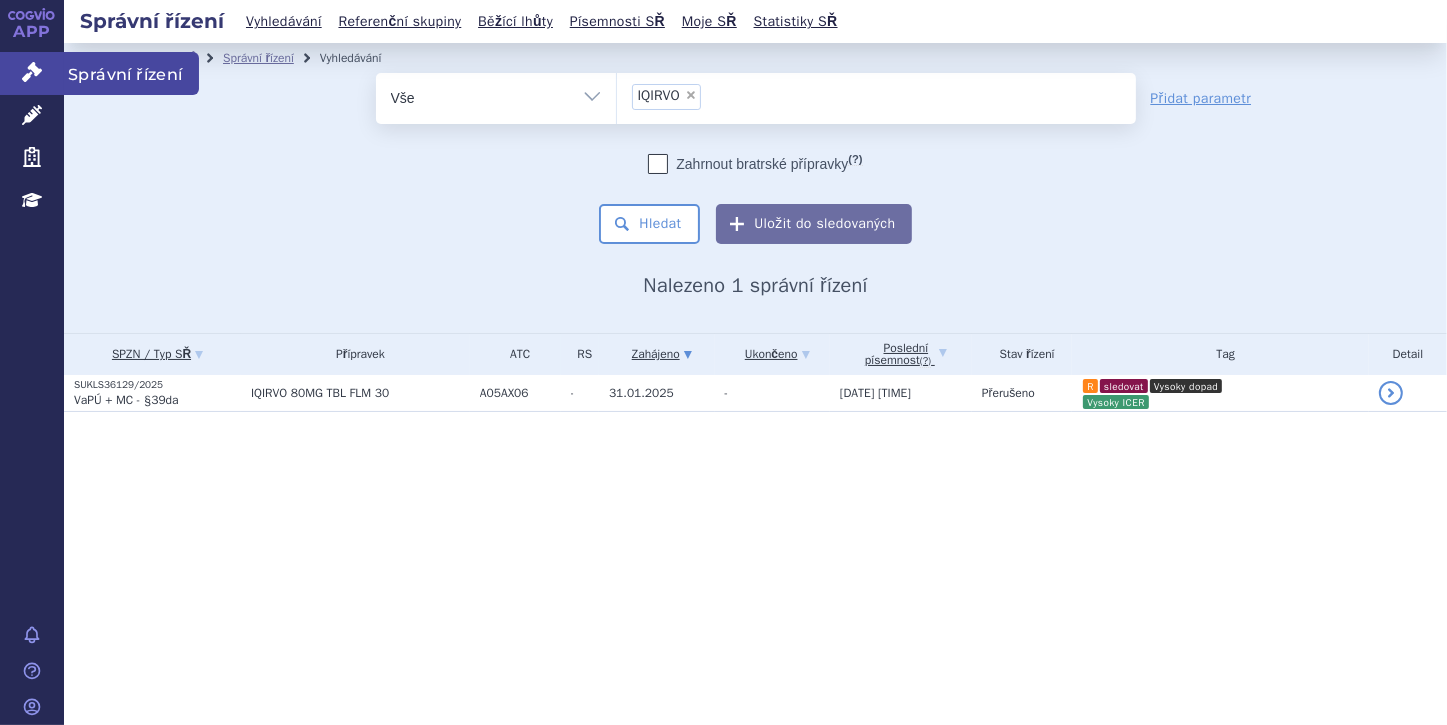 click on "Správní řízení" at bounding box center [32, 73] 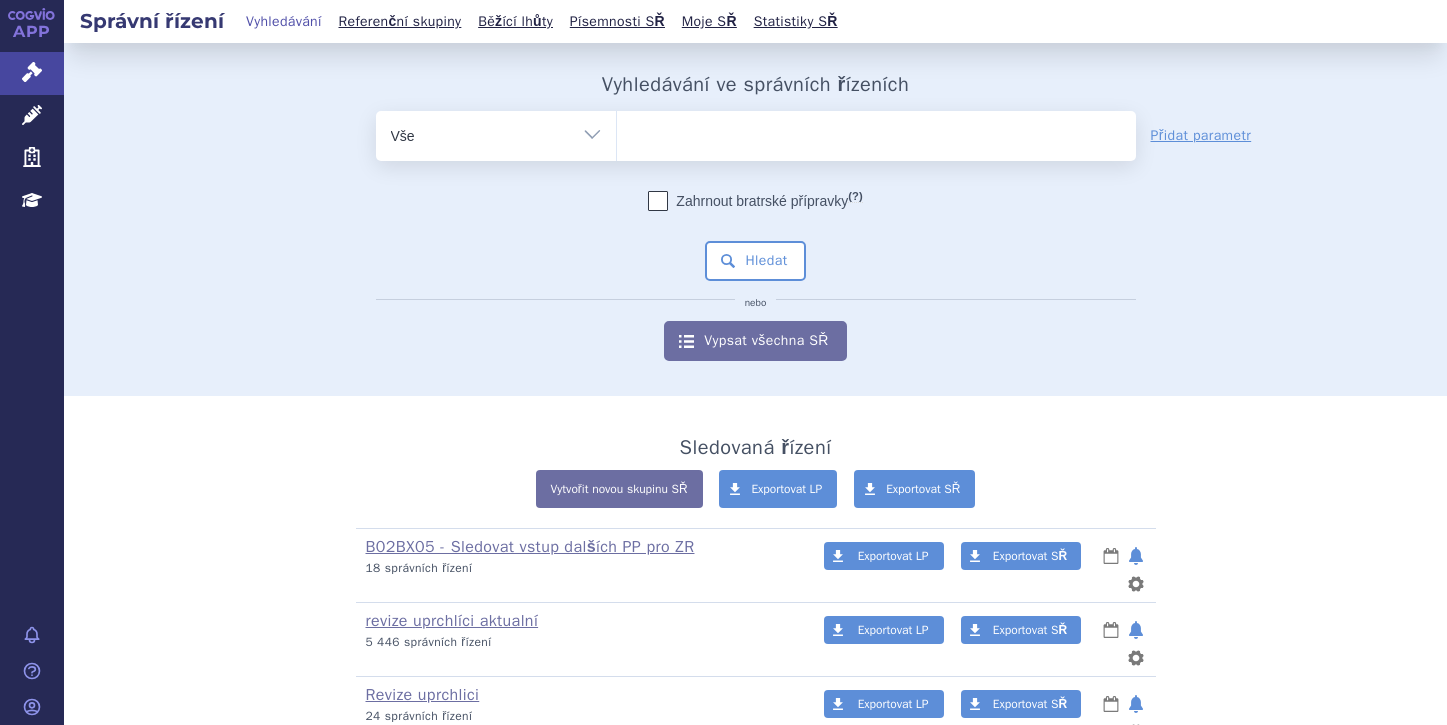 scroll, scrollTop: 0, scrollLeft: 0, axis: both 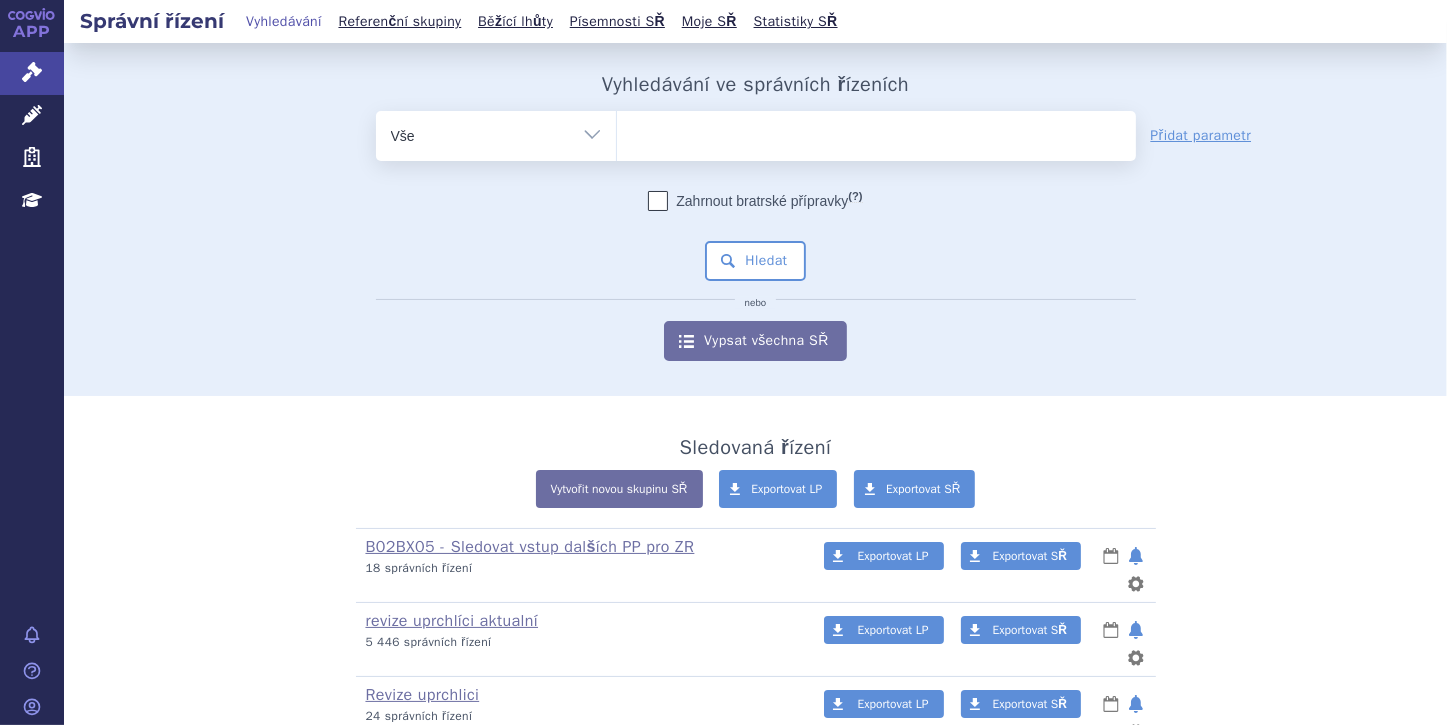 click at bounding box center (876, 132) 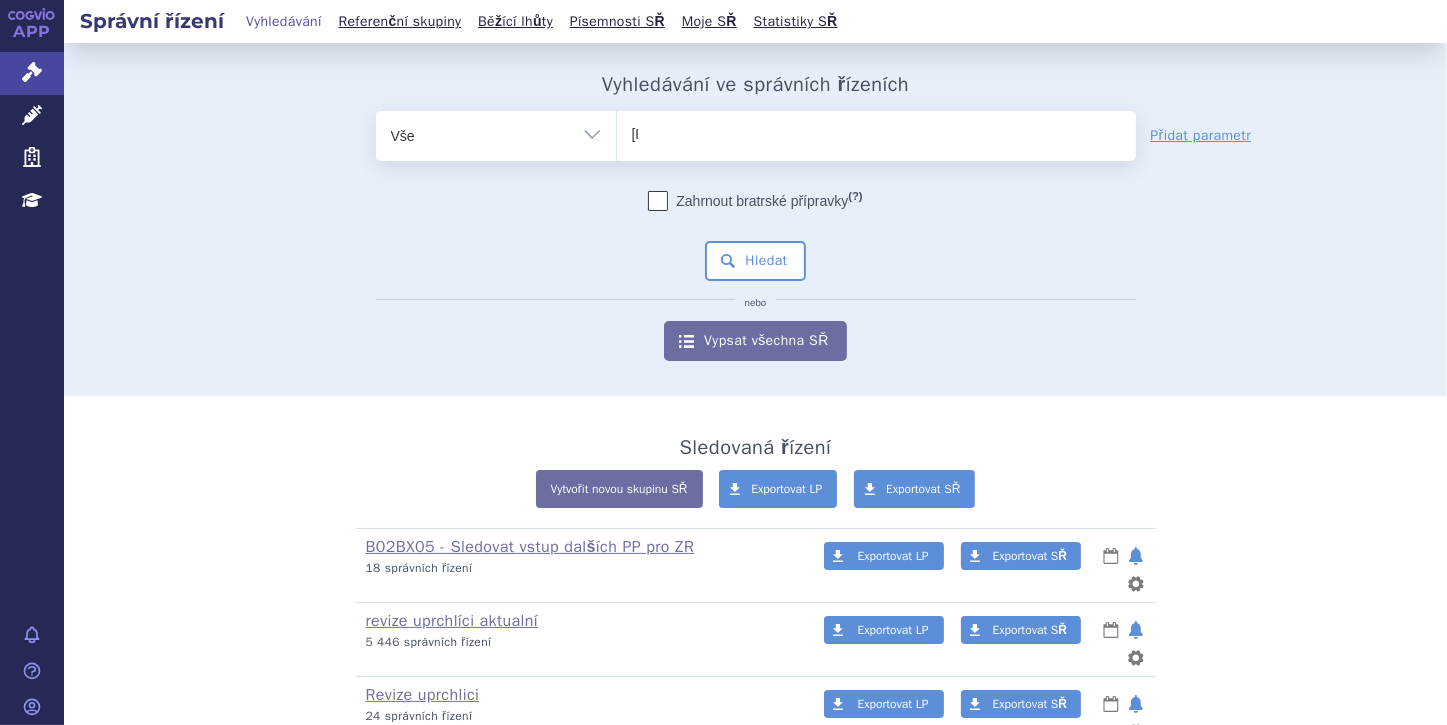 type 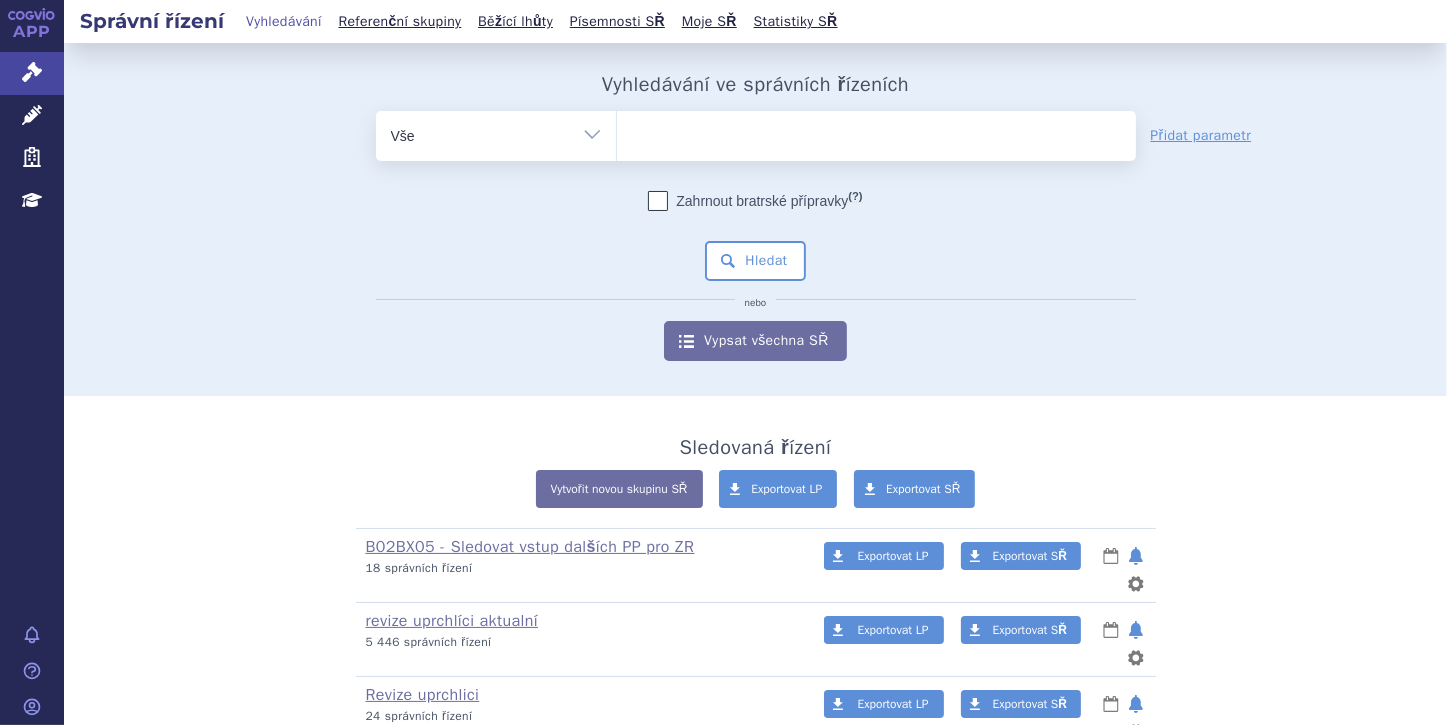 select on "[POSTAL_CODE]" 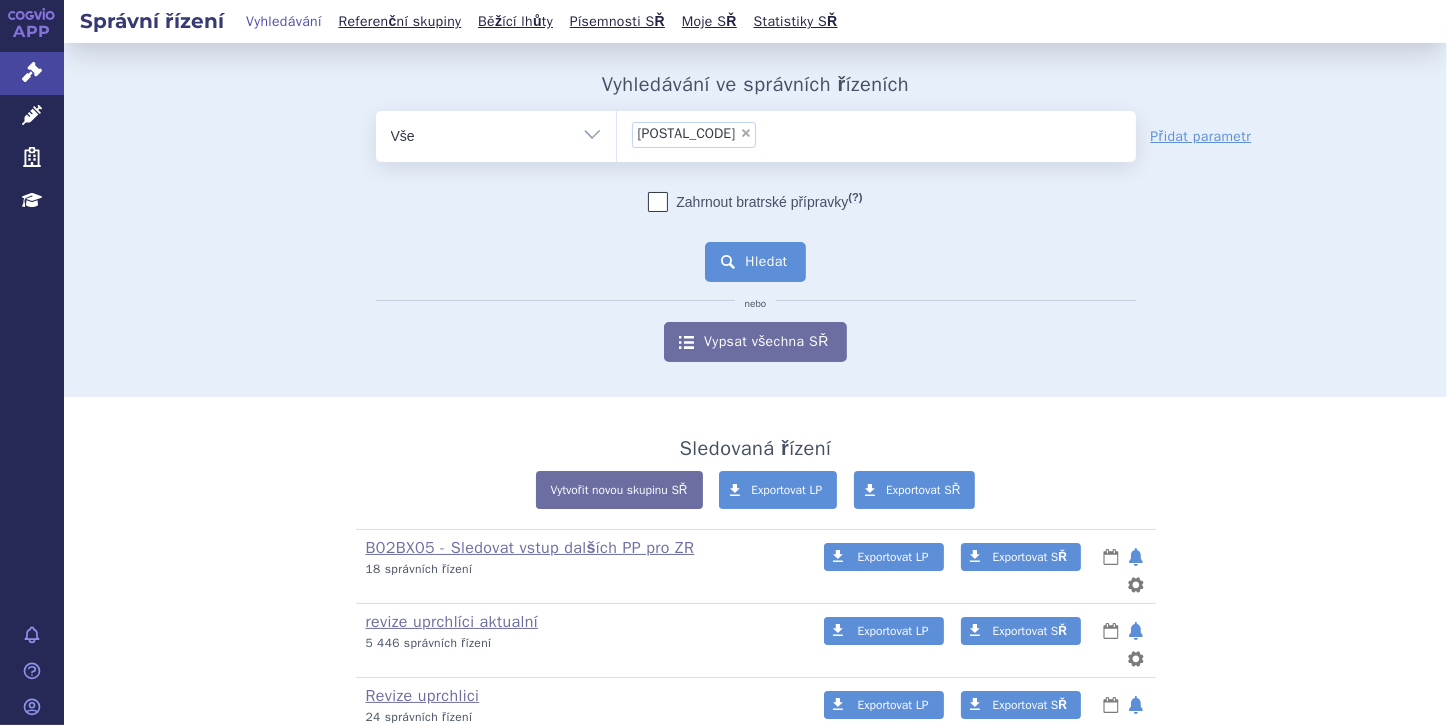 click on "Hledat" at bounding box center [755, 262] 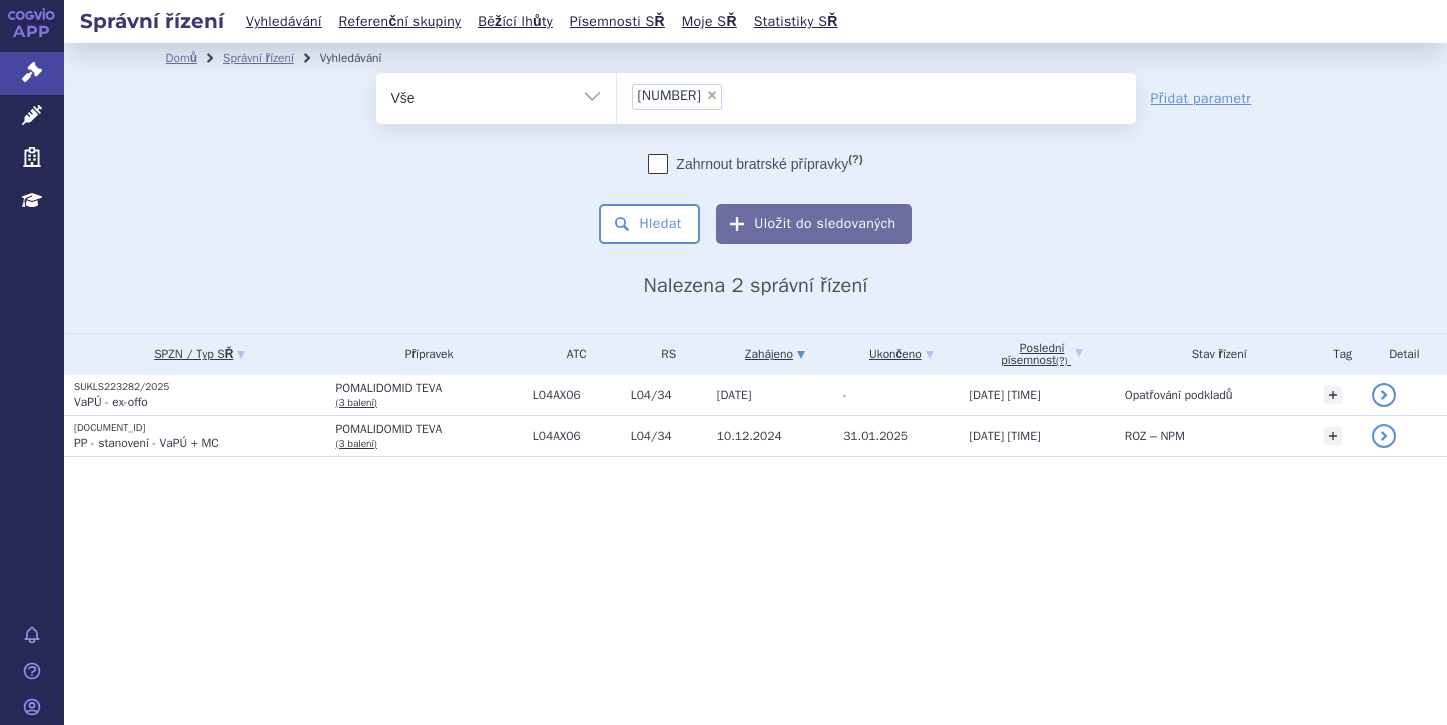 scroll, scrollTop: 0, scrollLeft: 0, axis: both 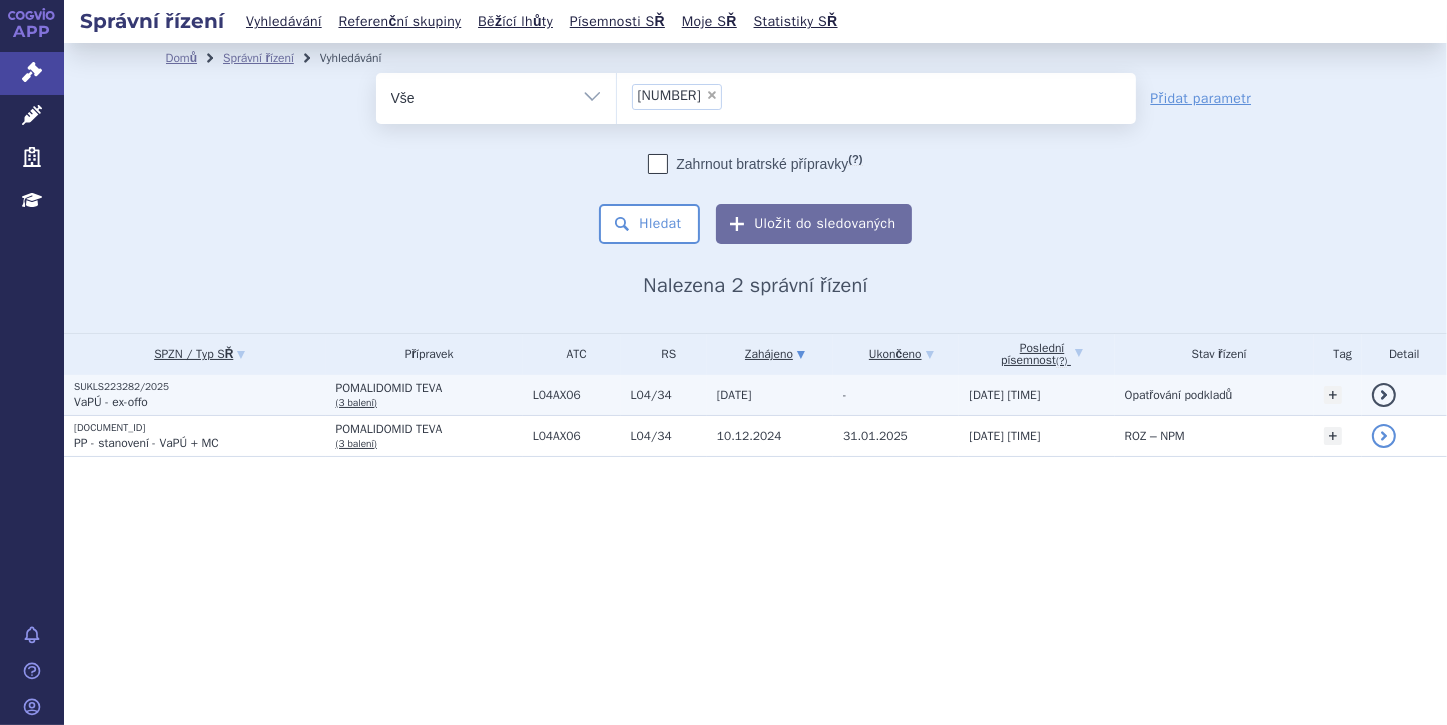 click on "VaPÚ - ex-offo" at bounding box center [200, 402] 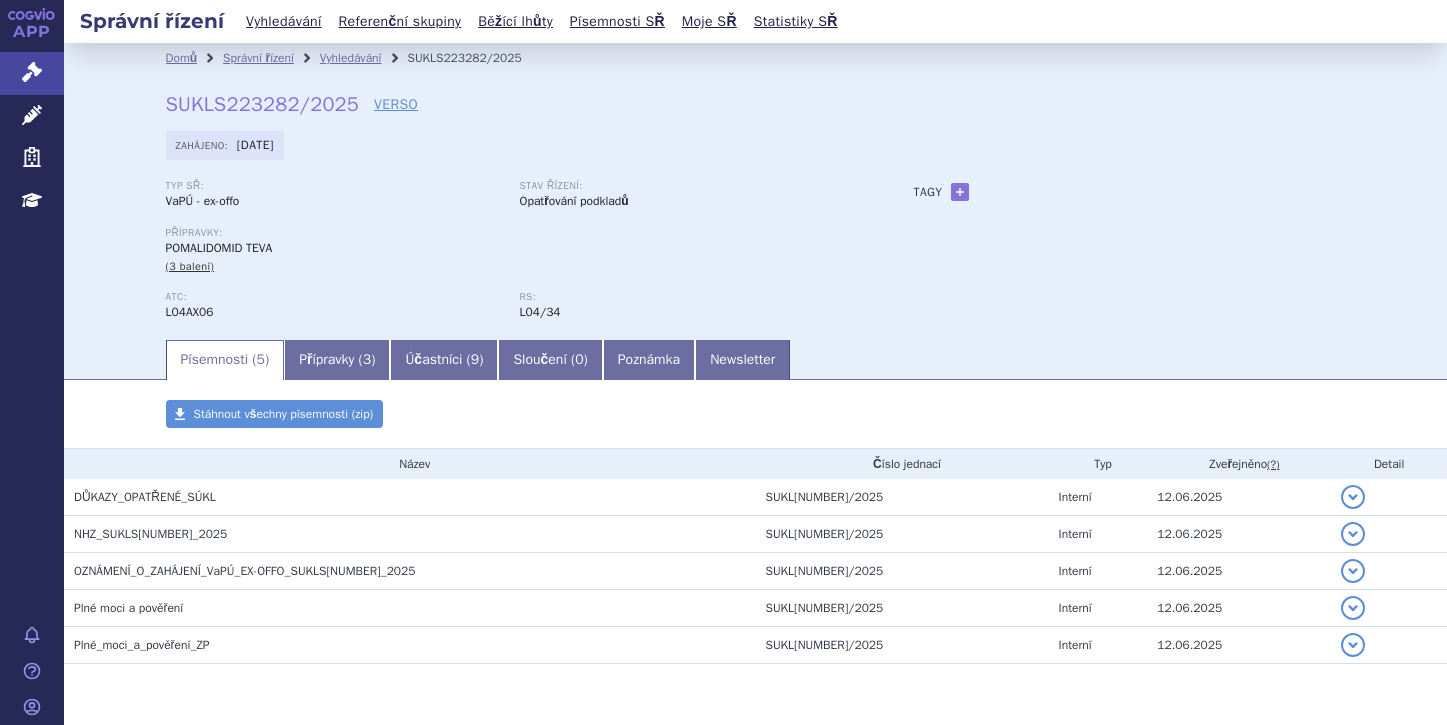 scroll, scrollTop: 0, scrollLeft: 0, axis: both 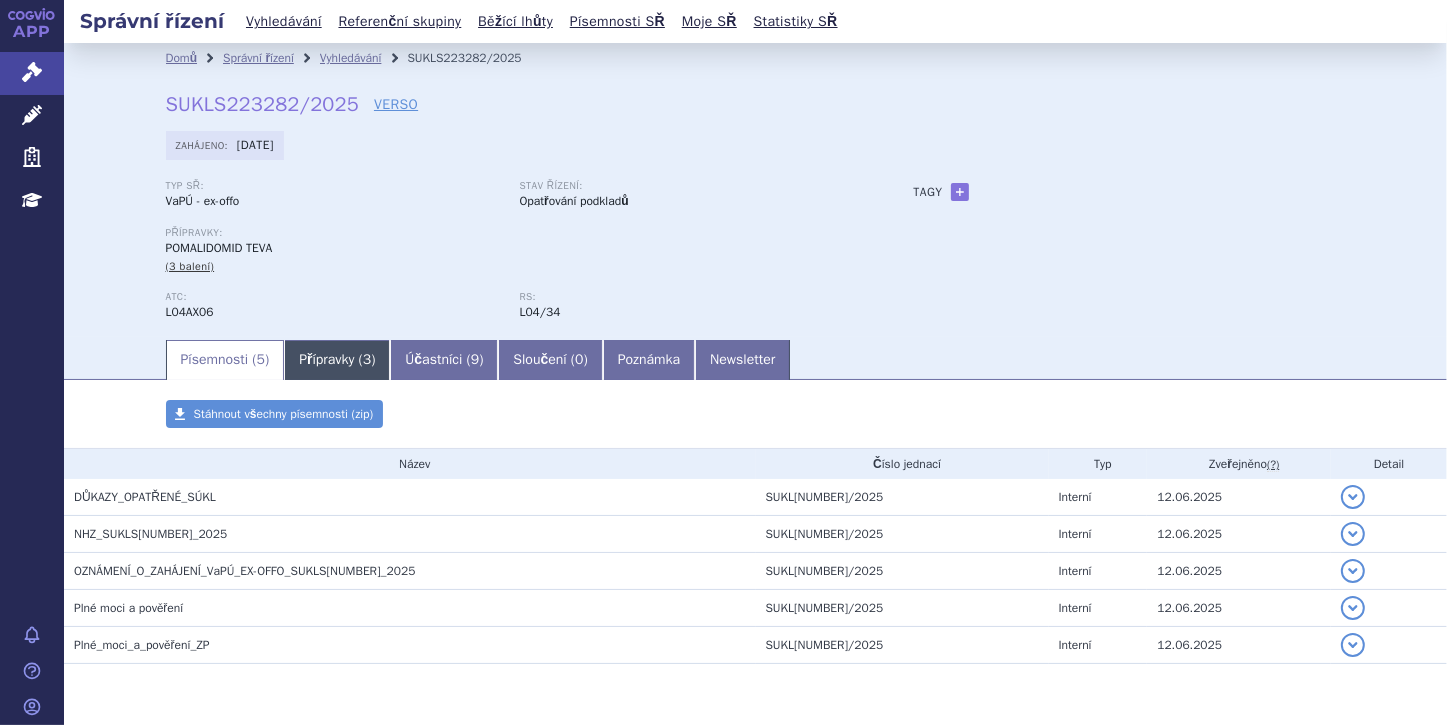 click on "Přípravky ( 3 )" at bounding box center (337, 360) 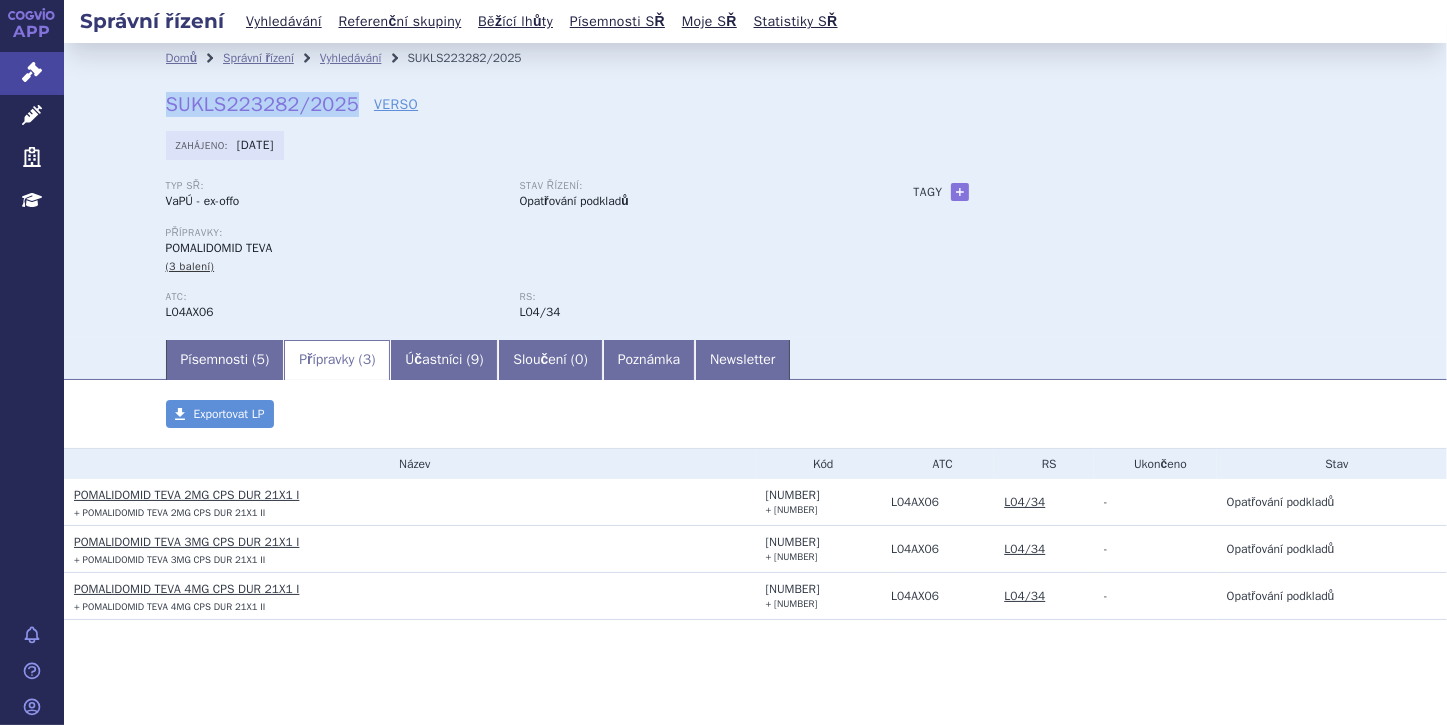 drag, startPoint x: 163, startPoint y: 104, endPoint x: 341, endPoint y: 102, distance: 178.01123 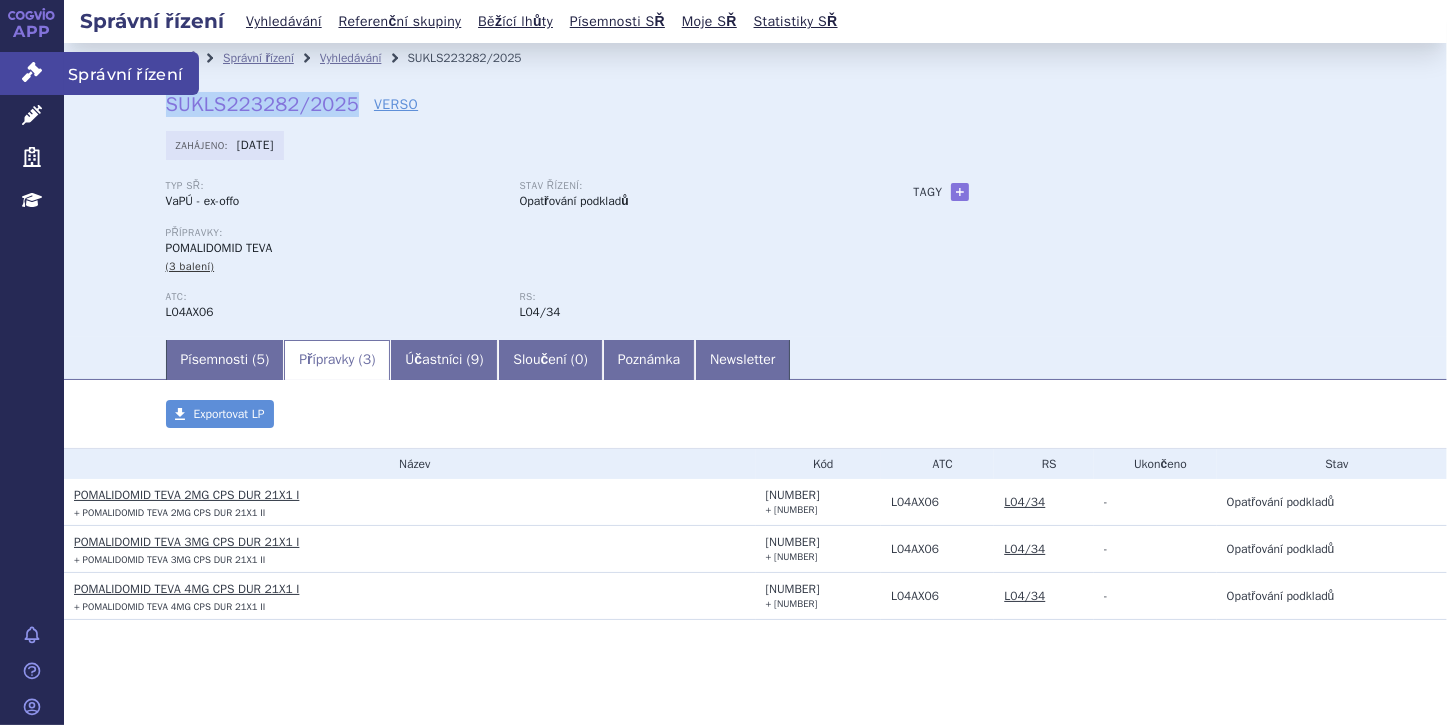 click 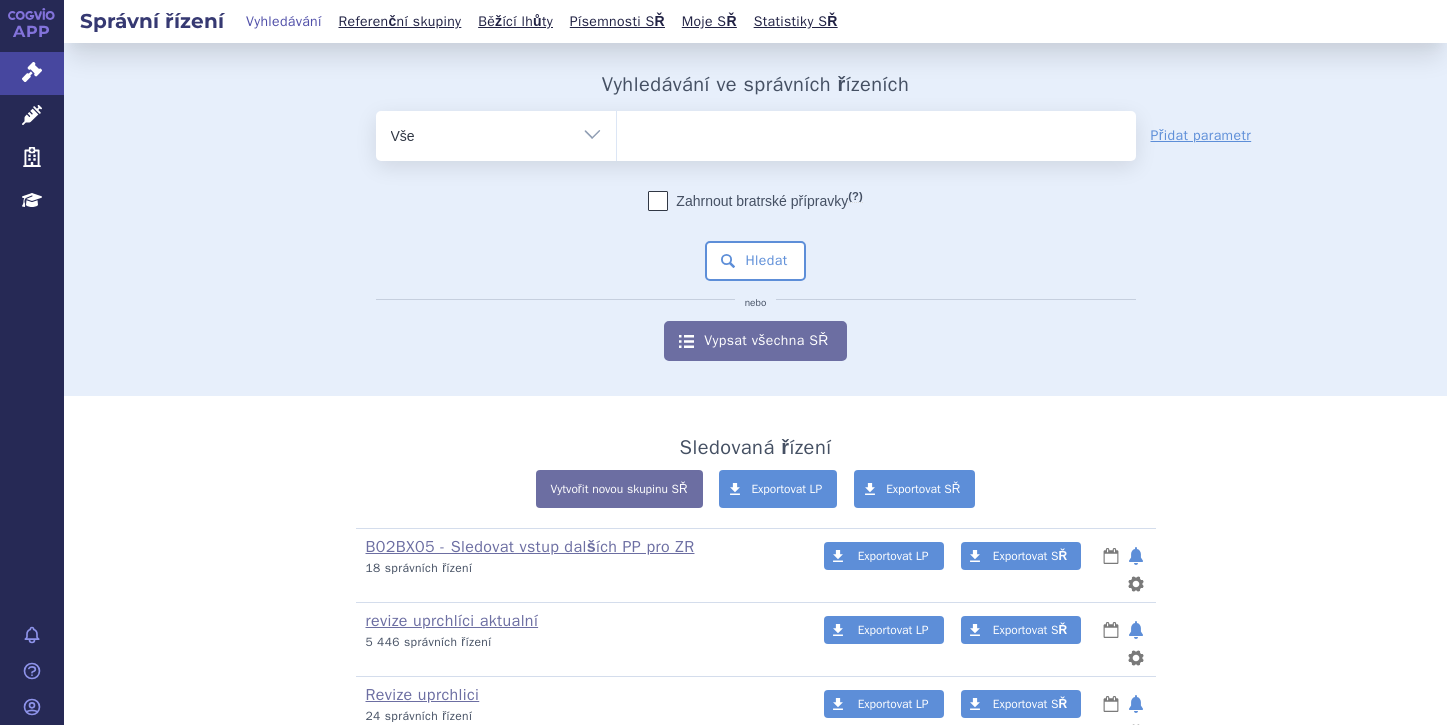 scroll, scrollTop: 0, scrollLeft: 0, axis: both 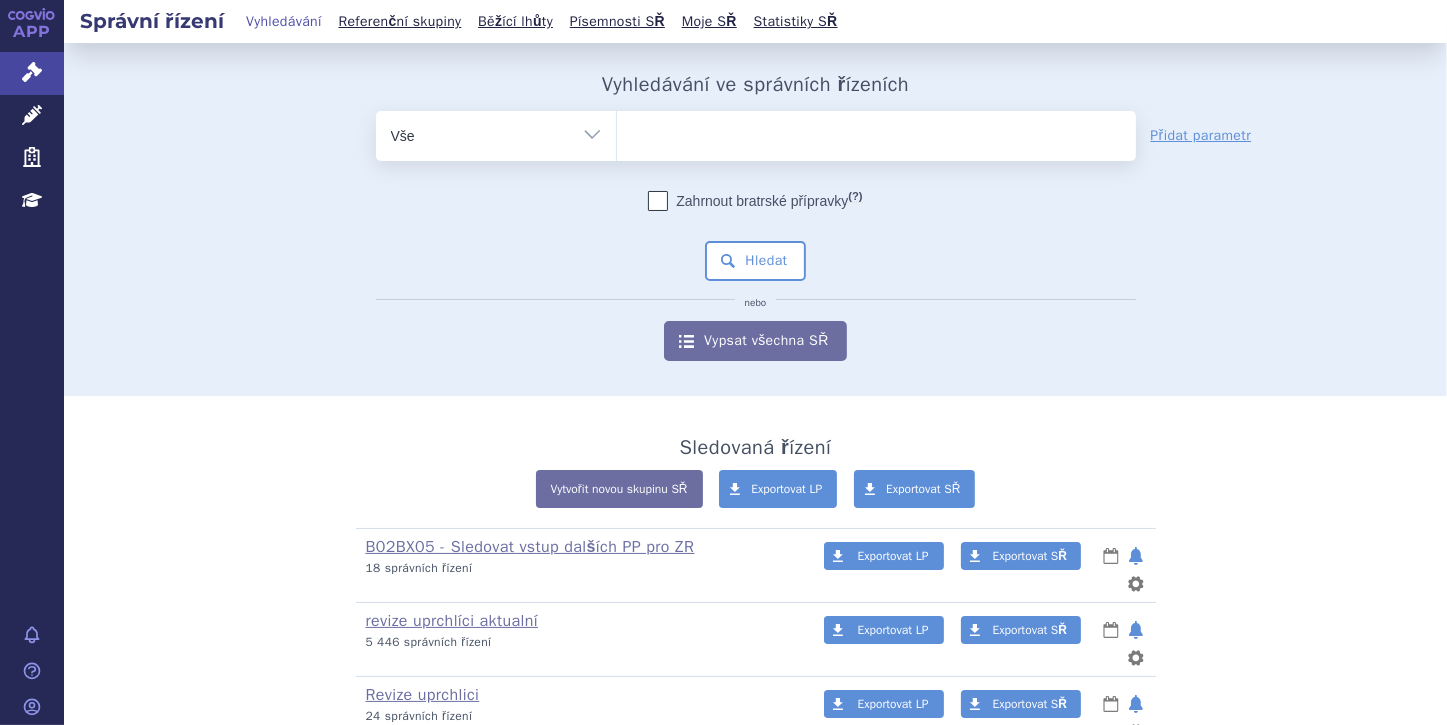 click at bounding box center [876, 132] 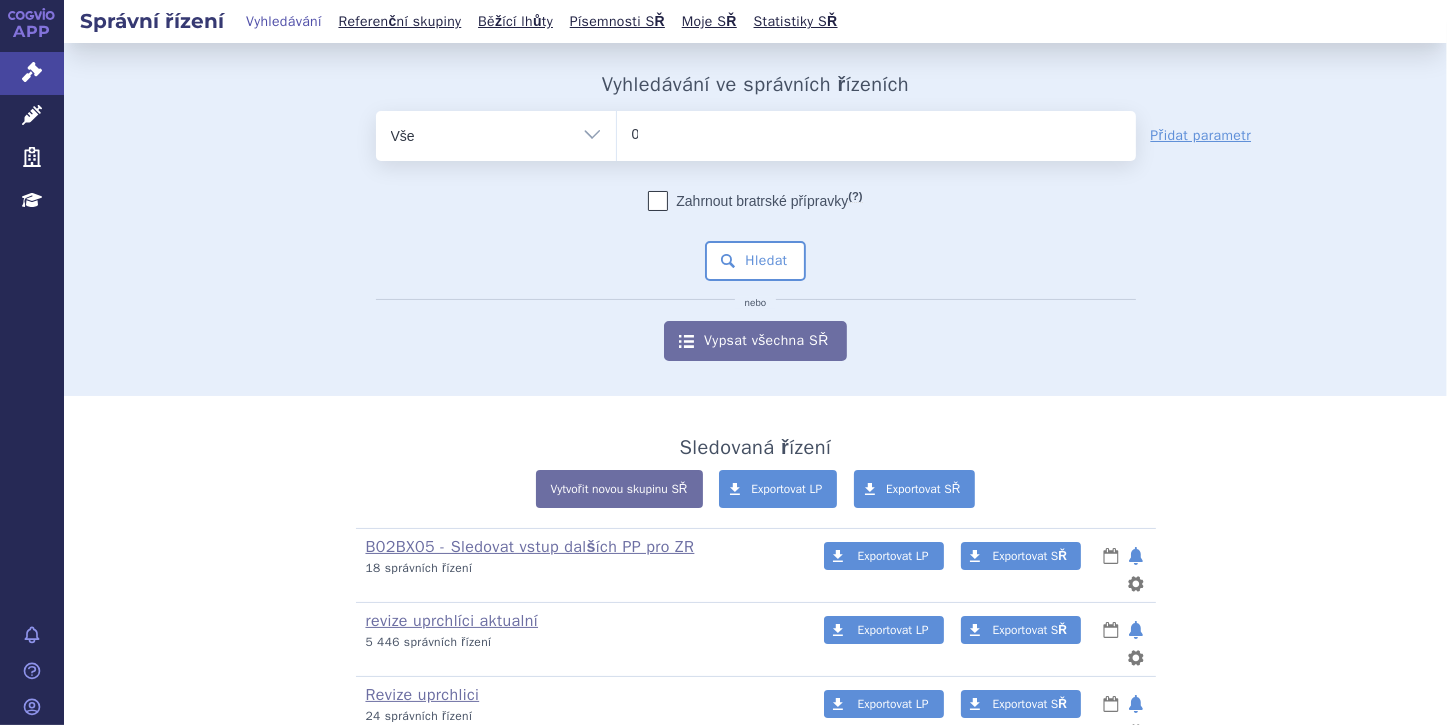 type 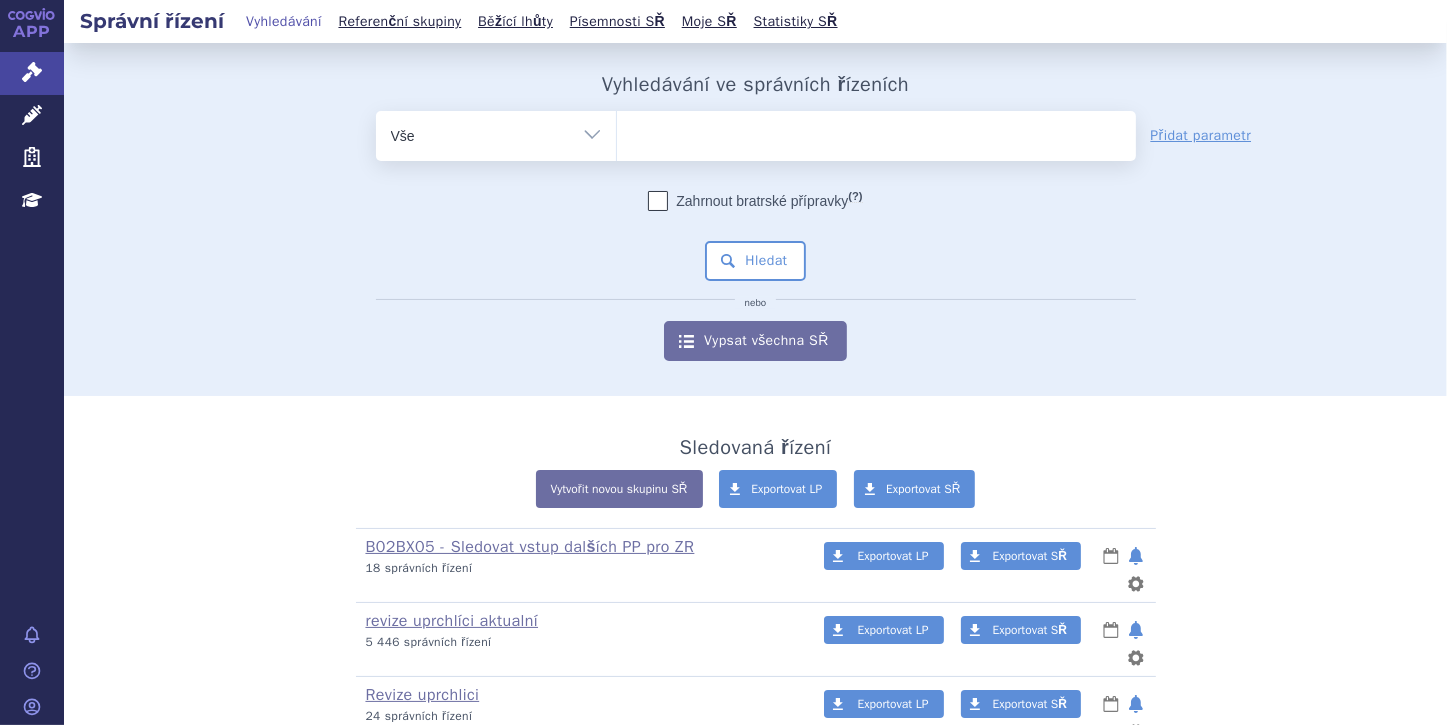 select on "0194290" 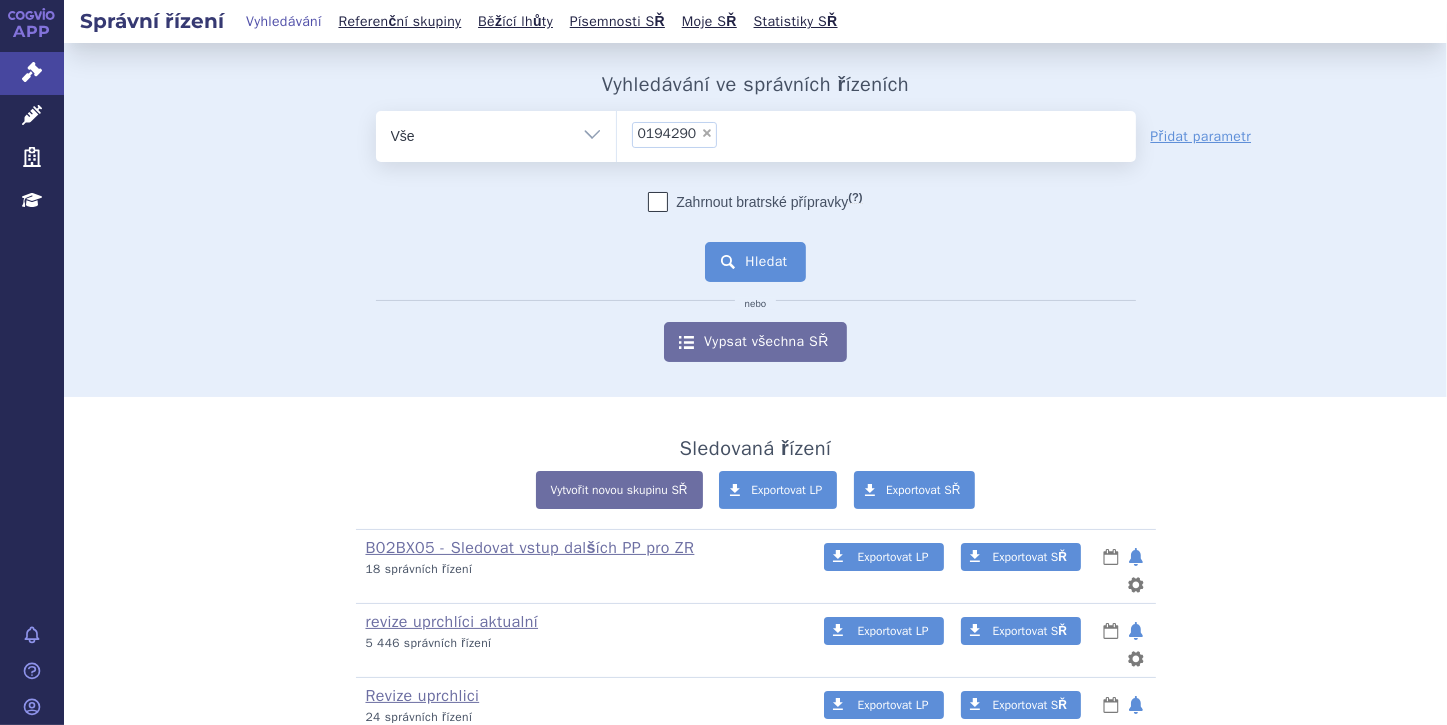 click on "Hledat" at bounding box center [755, 262] 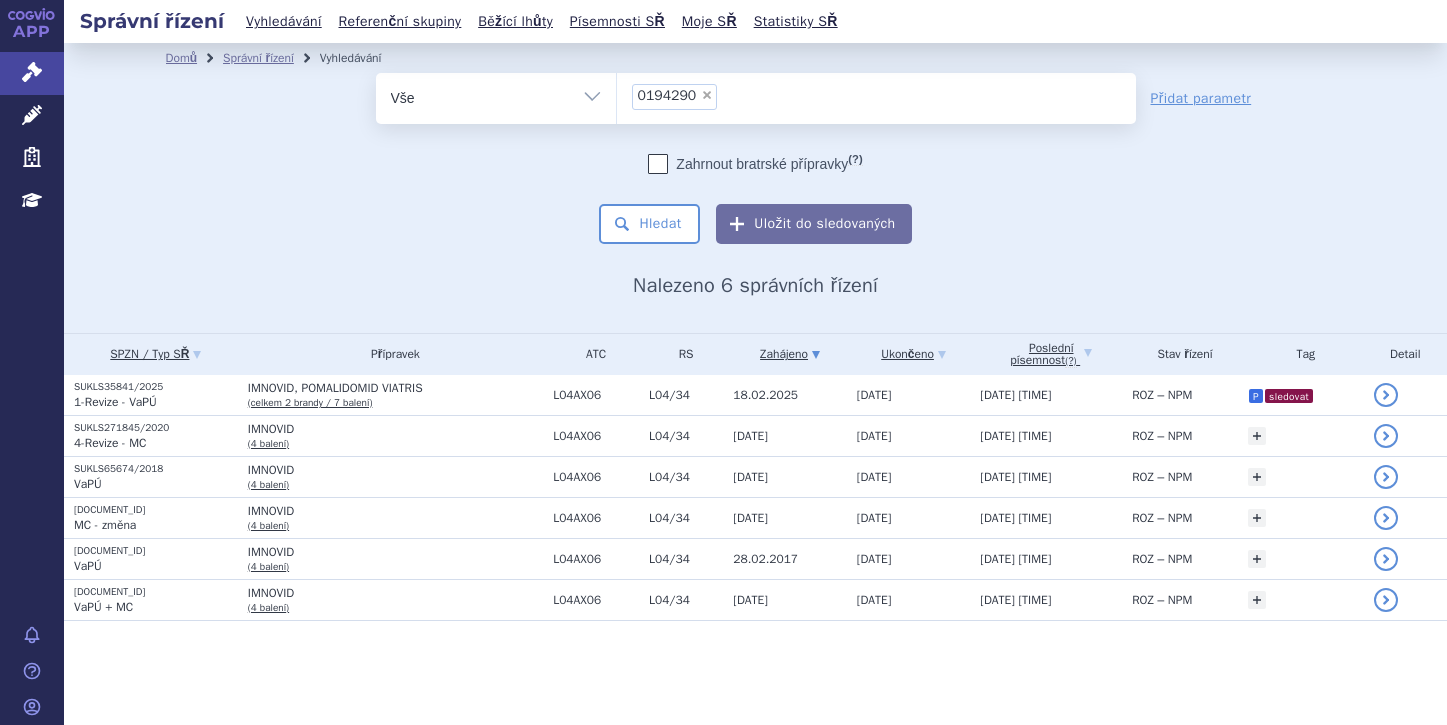 scroll, scrollTop: 0, scrollLeft: 0, axis: both 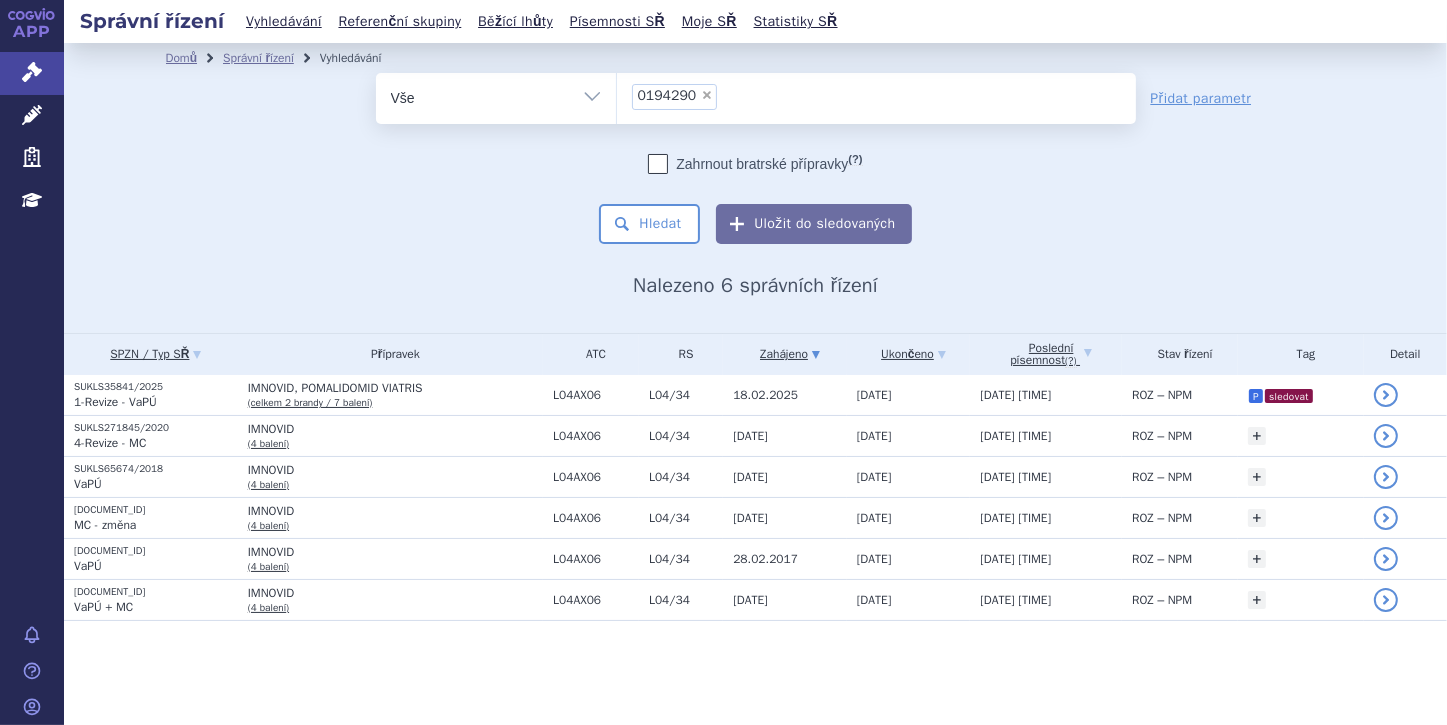 click on "×" at bounding box center [707, 95] 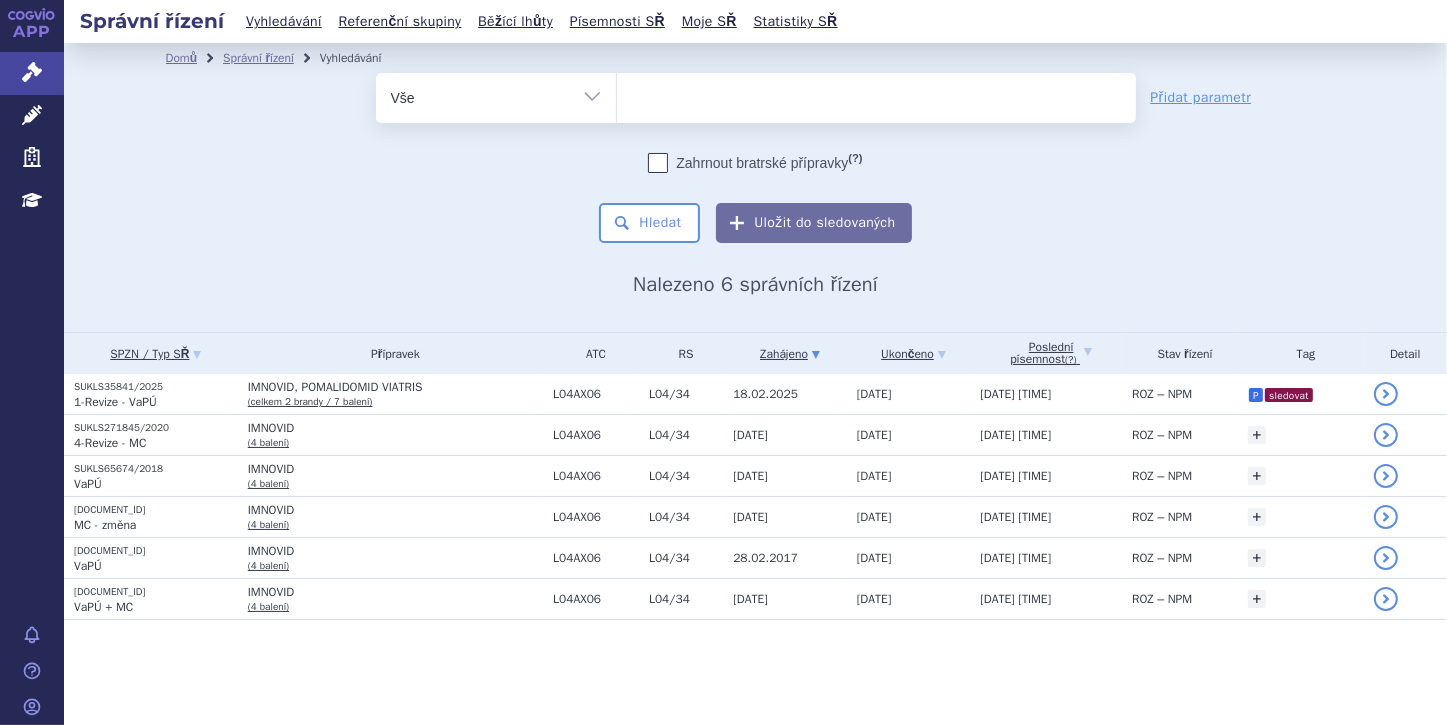 select 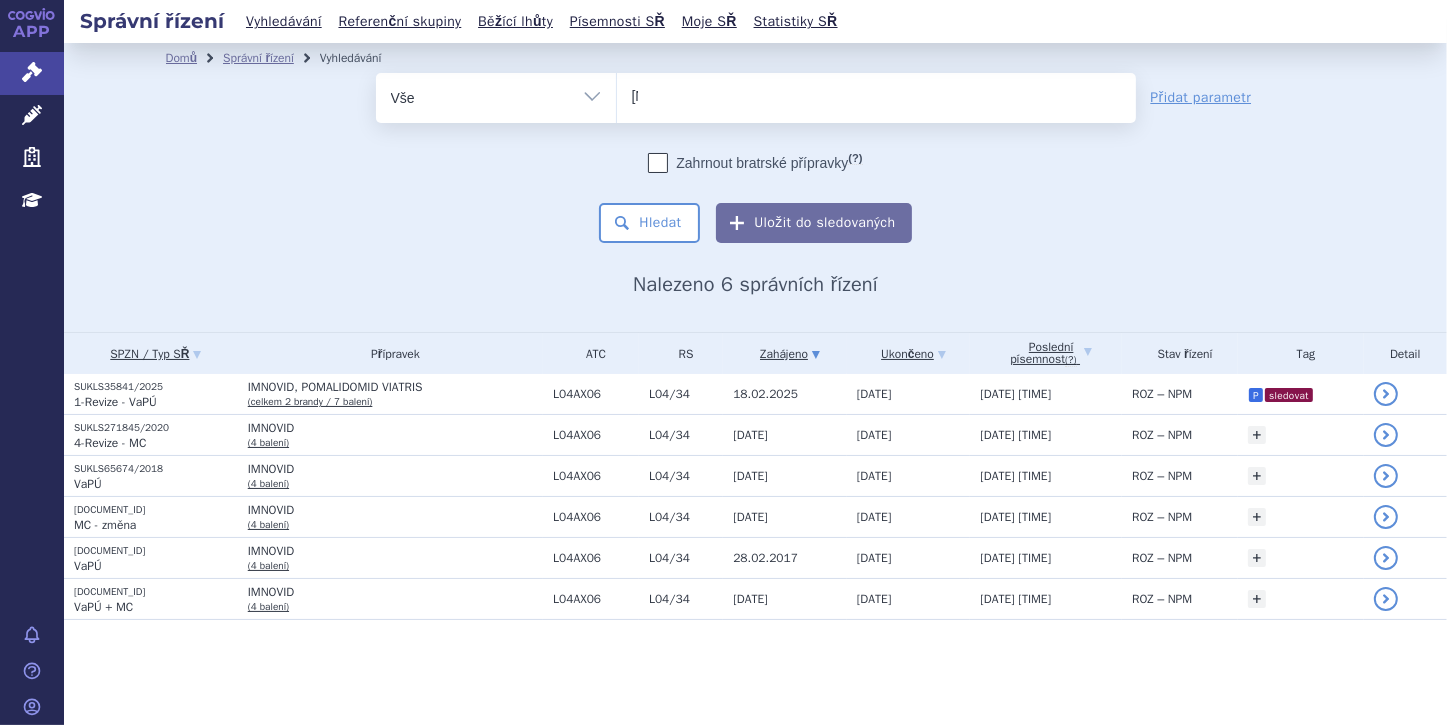 type 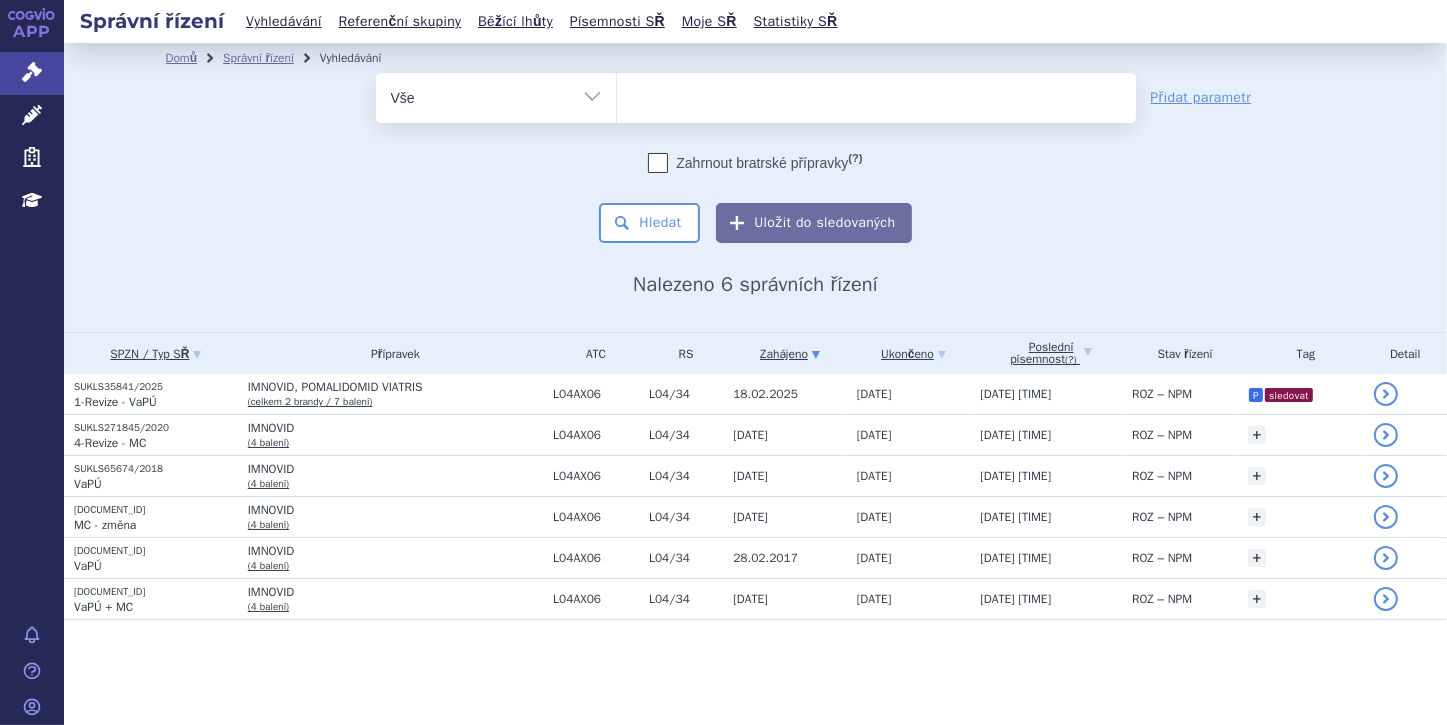 select on "0272576" 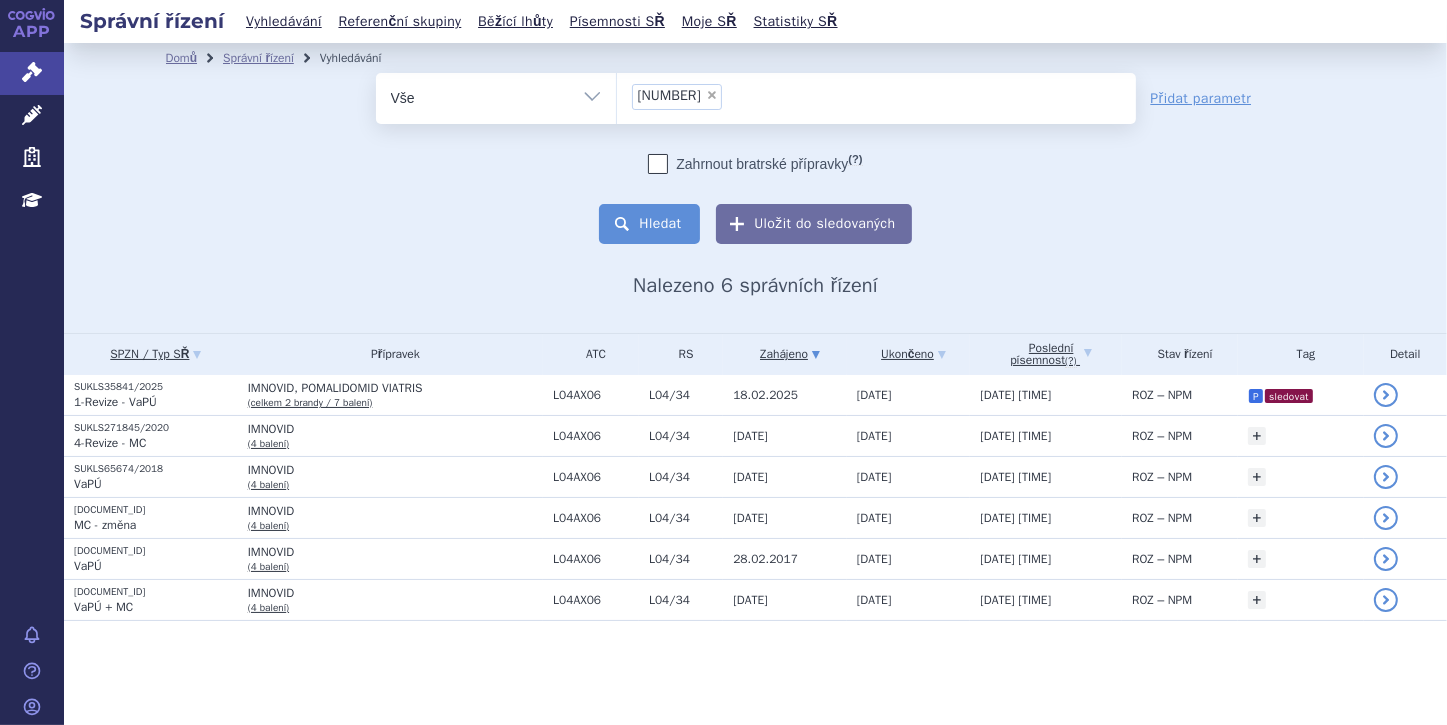 click on "Hledat" at bounding box center [649, 224] 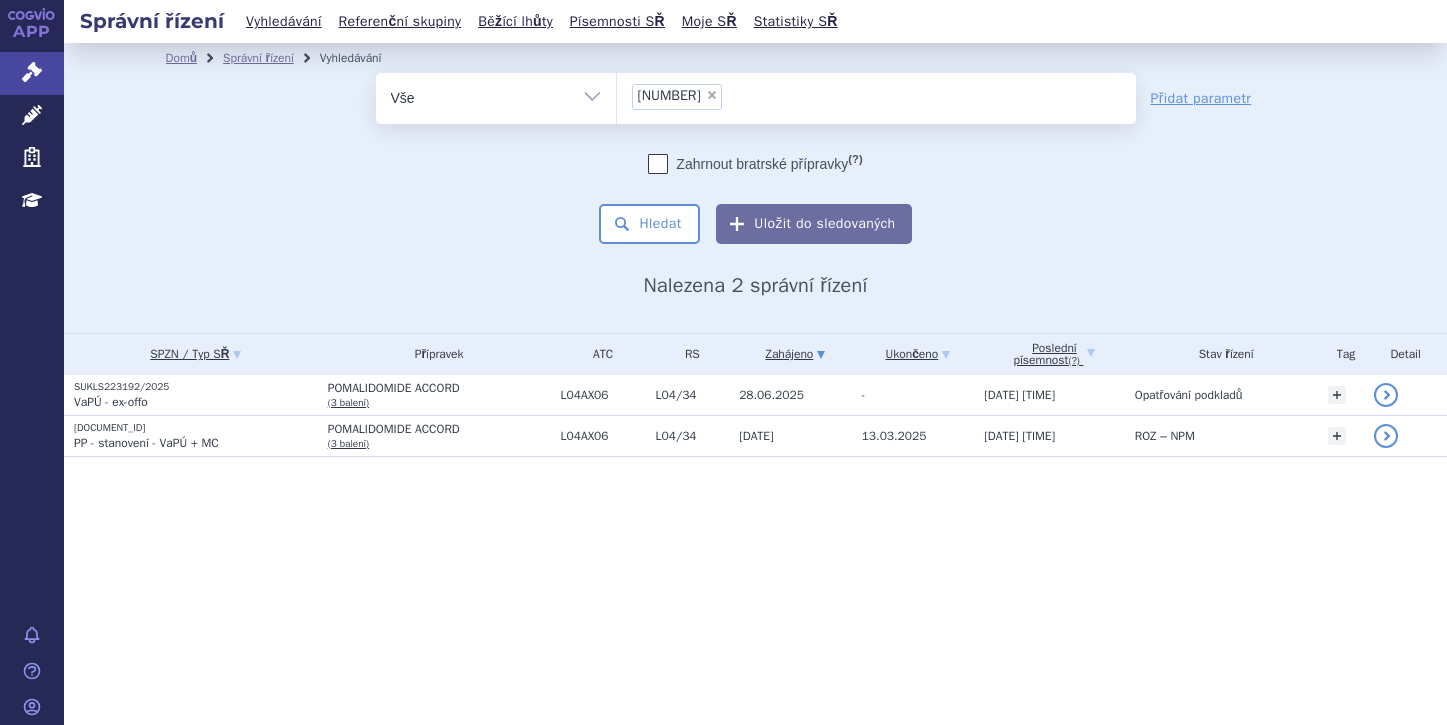 scroll, scrollTop: 0, scrollLeft: 0, axis: both 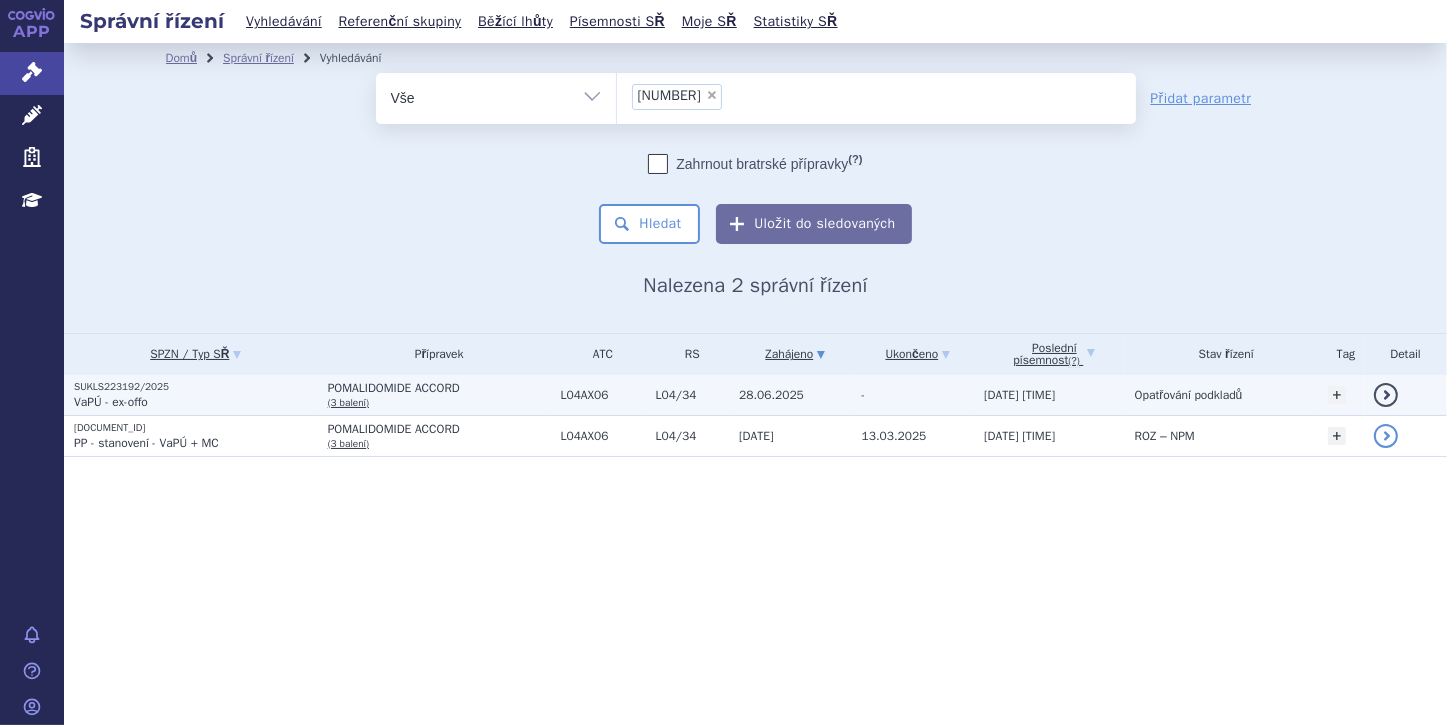click on "VaPÚ - ex-offo" at bounding box center (196, 402) 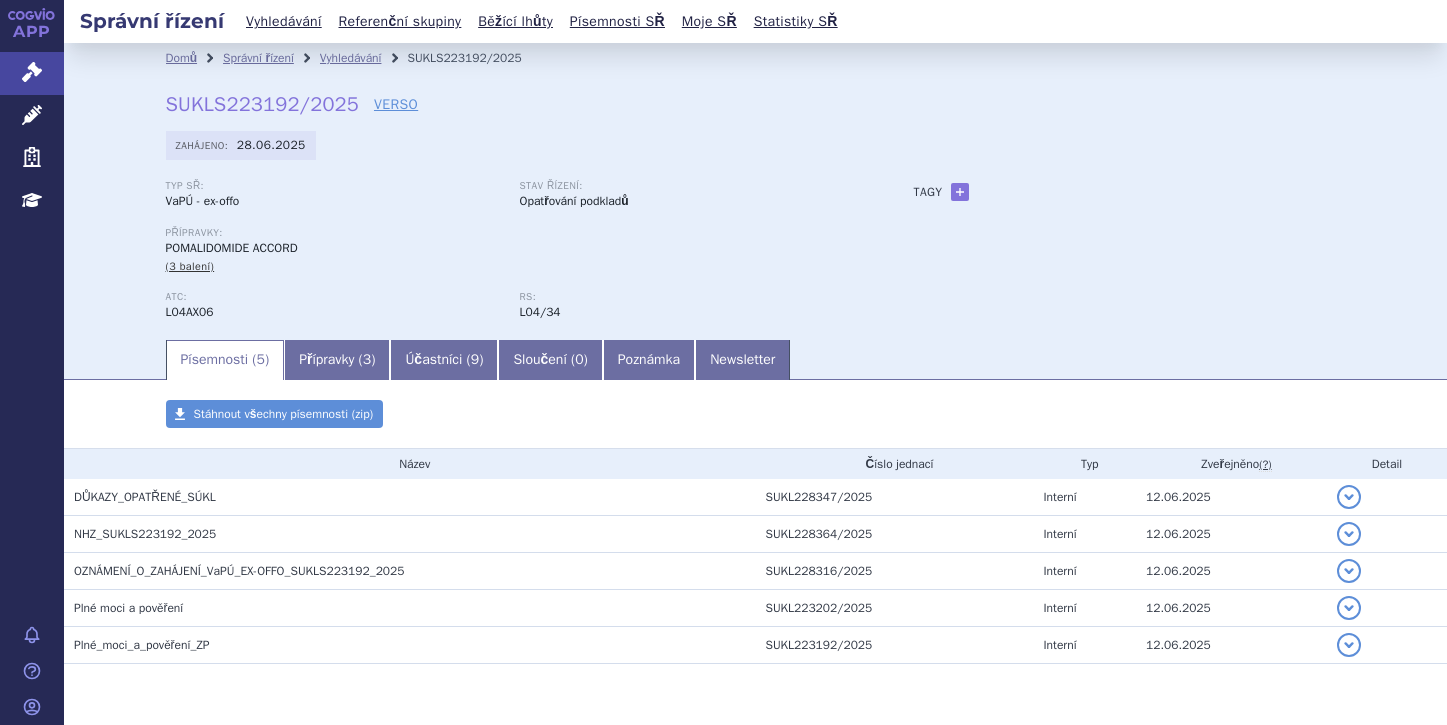 scroll, scrollTop: 0, scrollLeft: 0, axis: both 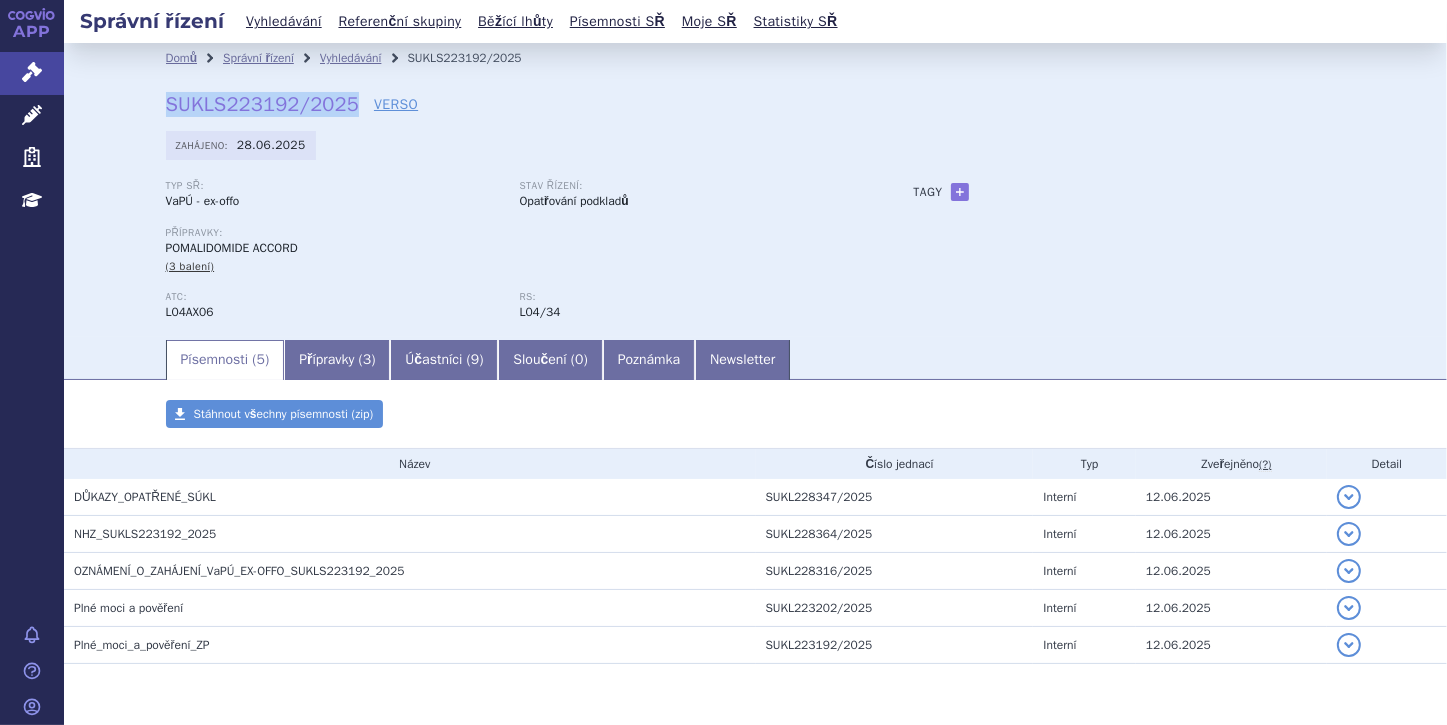 drag, startPoint x: 160, startPoint y: 101, endPoint x: 344, endPoint y: 96, distance: 184.06792 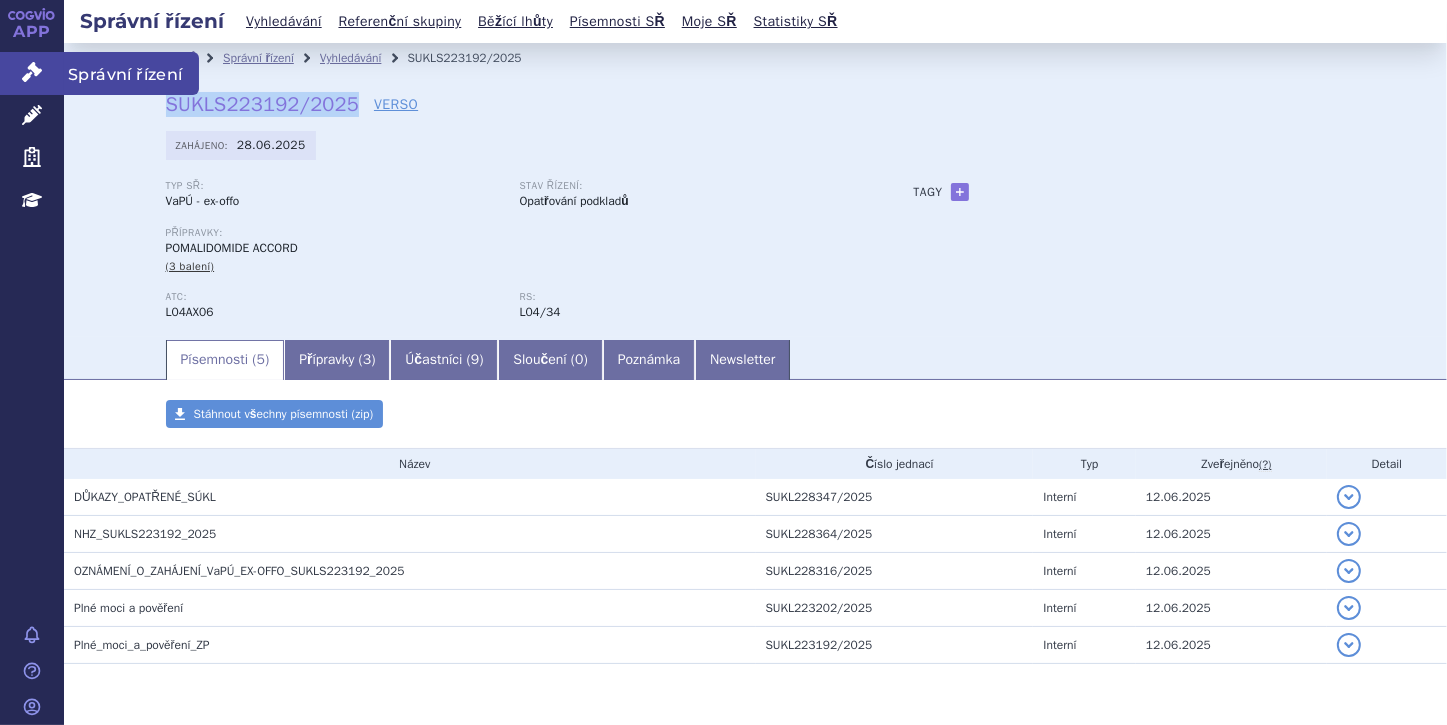 click 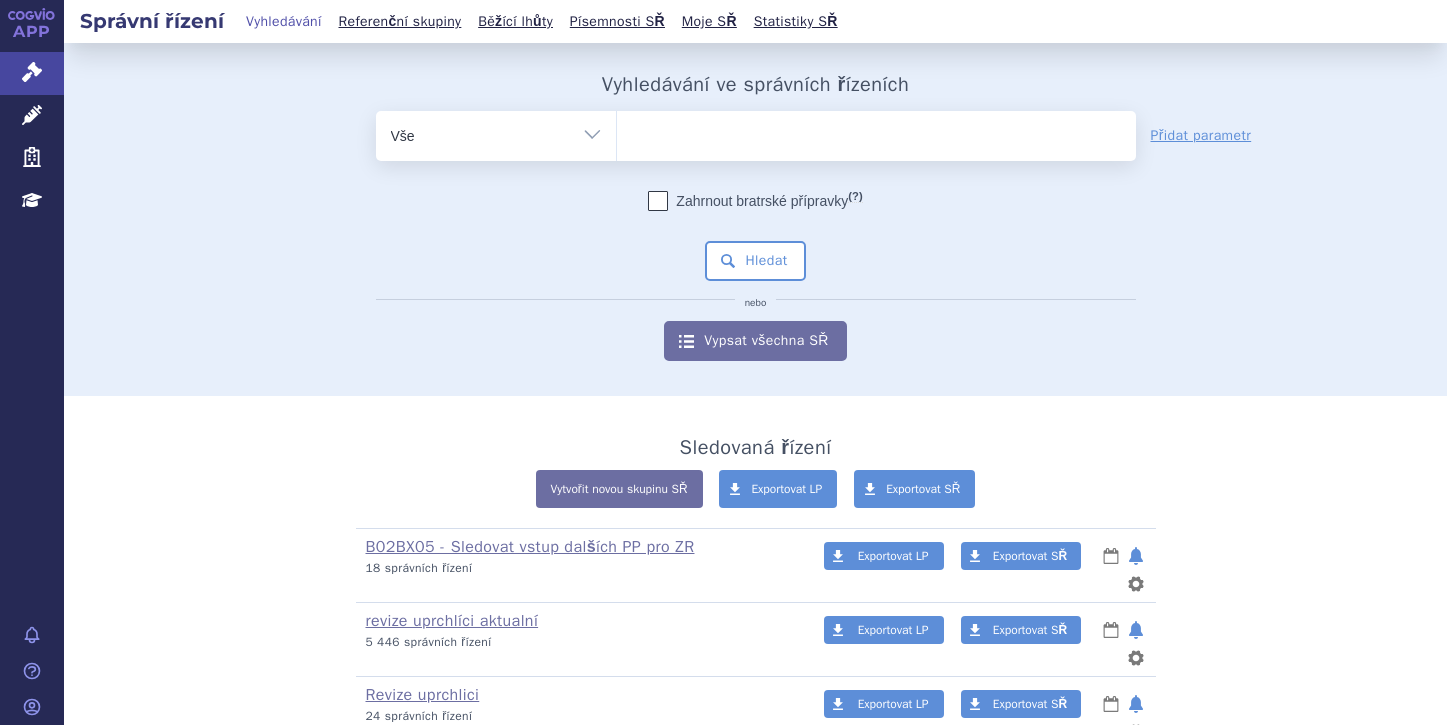 scroll, scrollTop: 0, scrollLeft: 0, axis: both 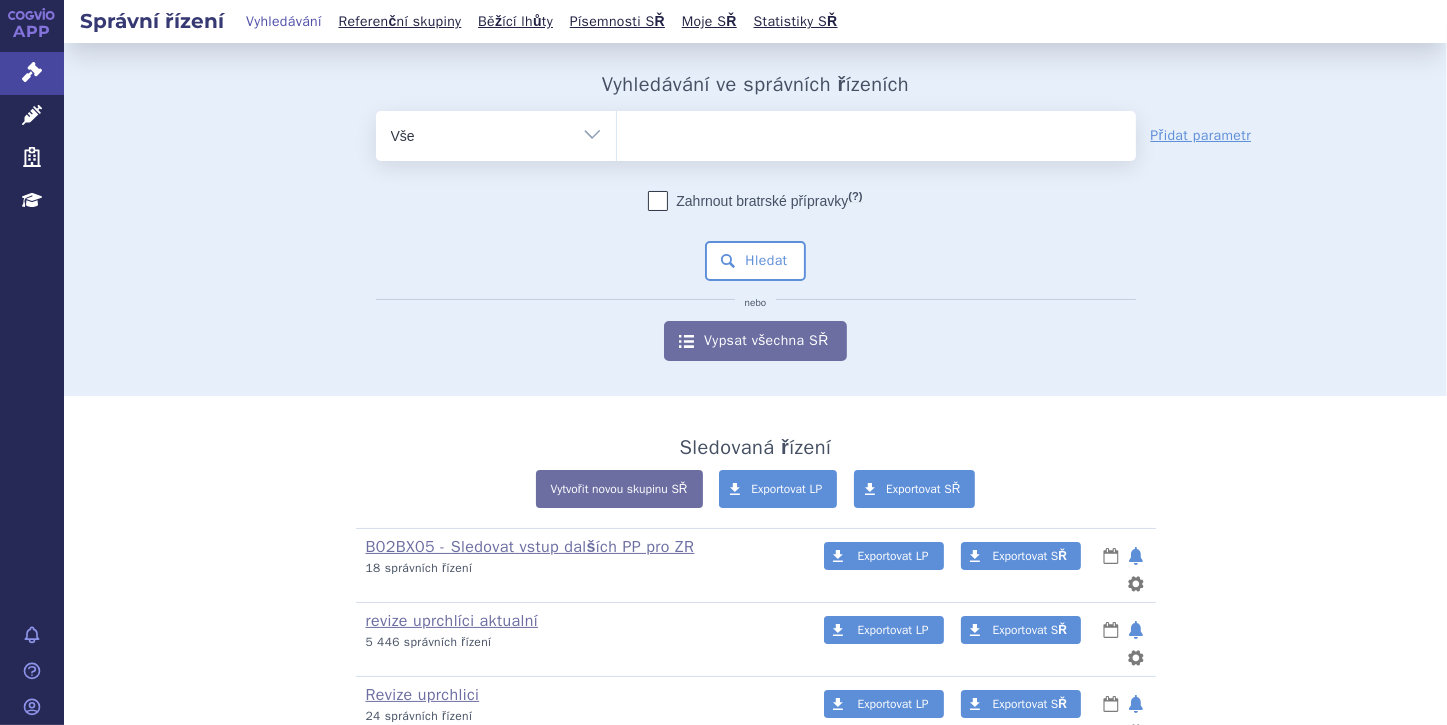 click at bounding box center [876, 132] 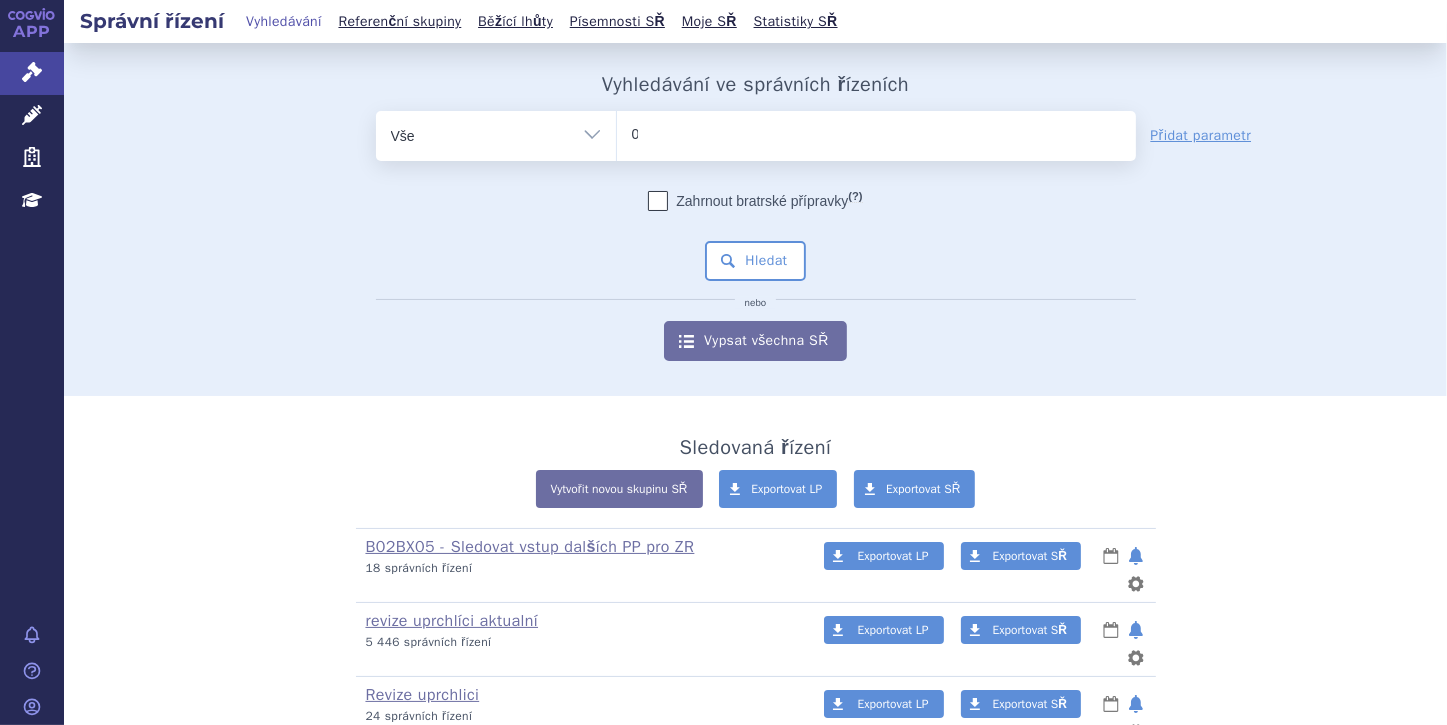 type 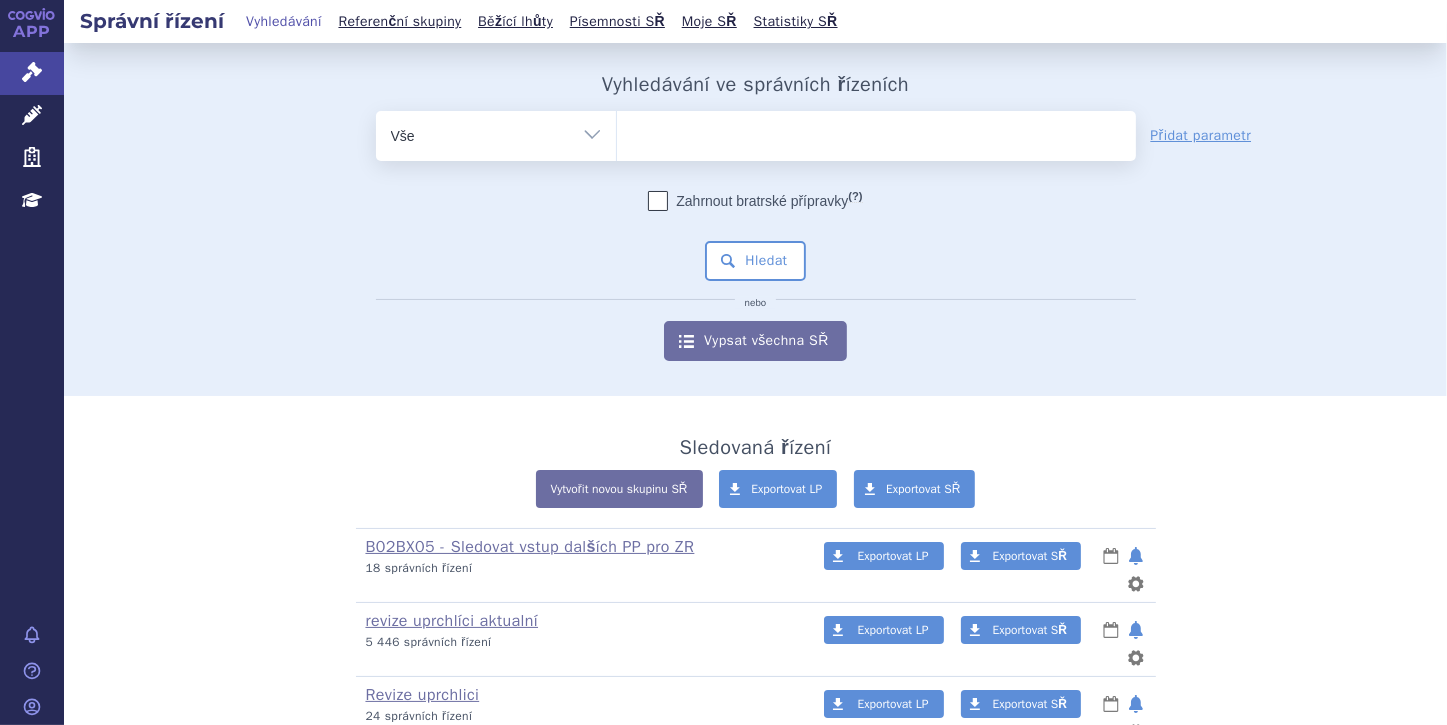 select on "0272199" 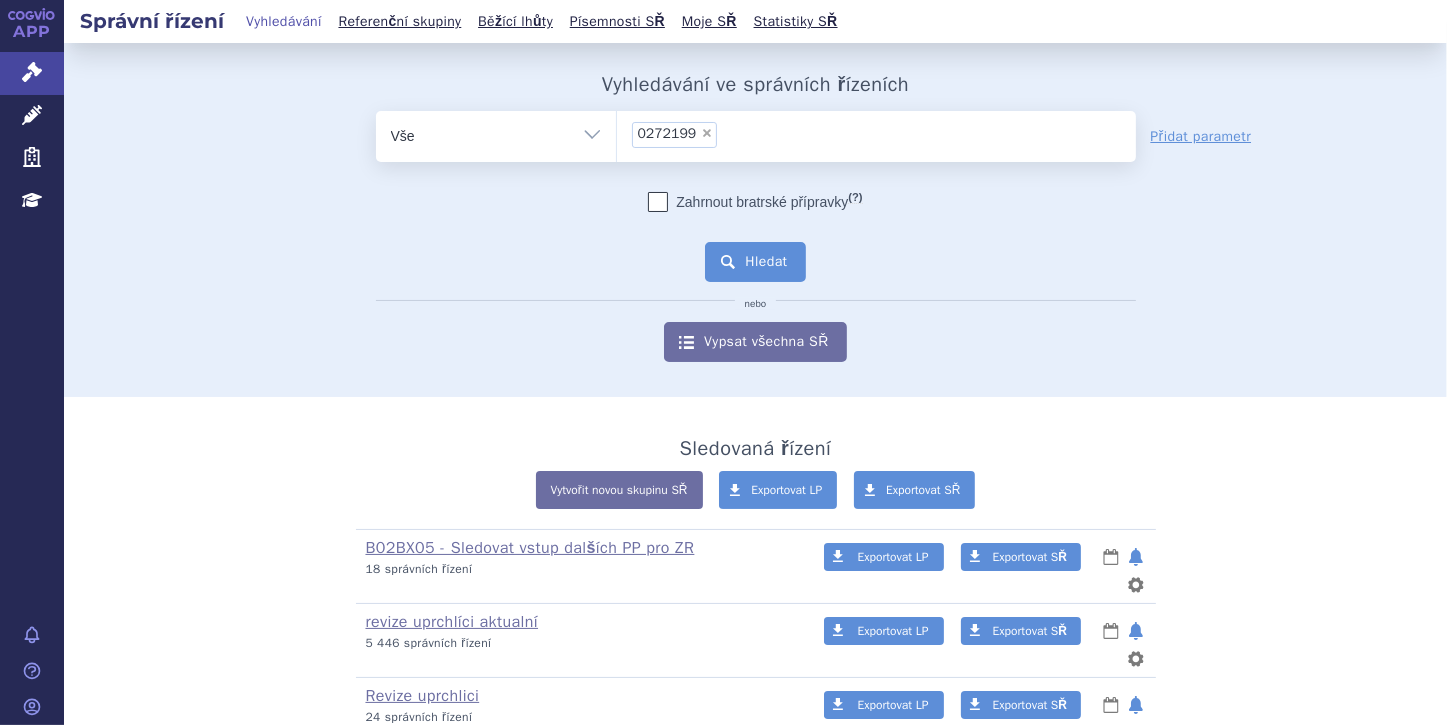 click on "Hledat" at bounding box center [755, 262] 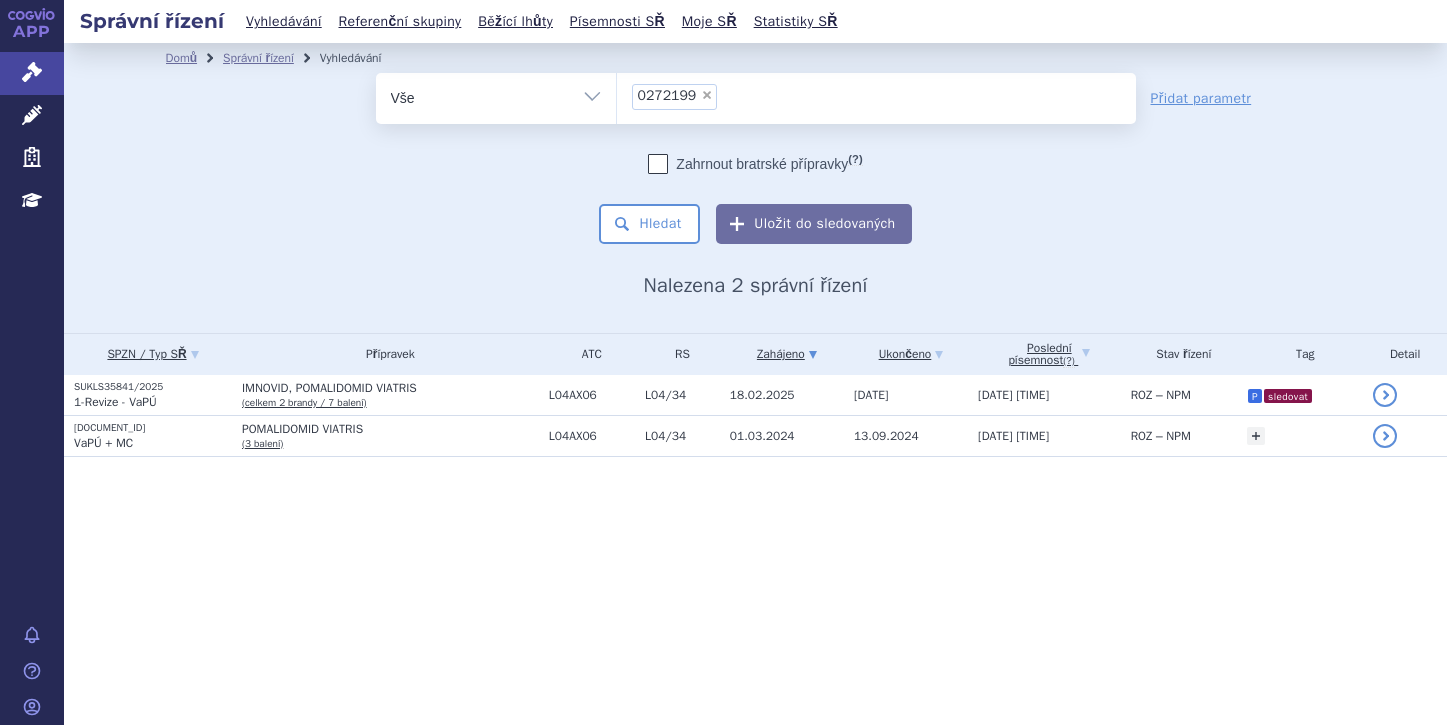 scroll, scrollTop: 0, scrollLeft: 0, axis: both 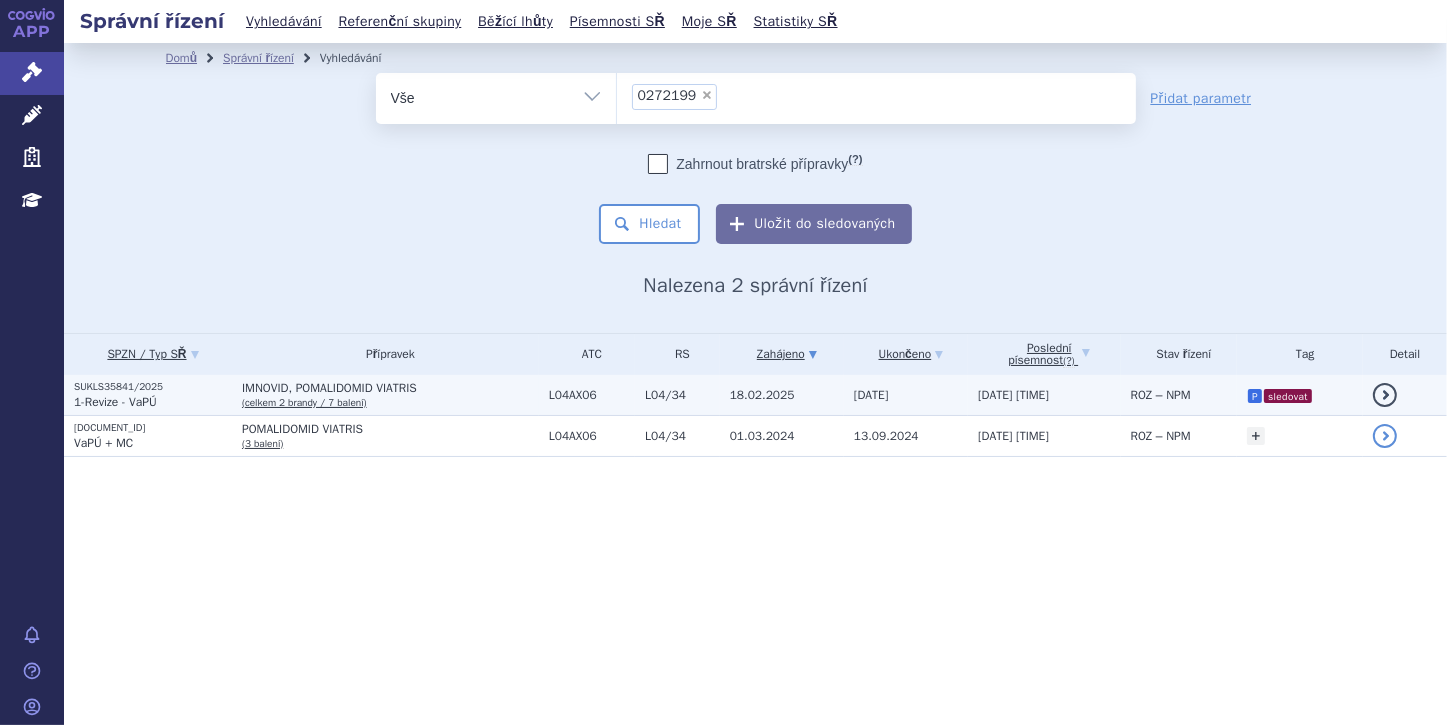 click on "SUKLS35841/2025" at bounding box center (153, 387) 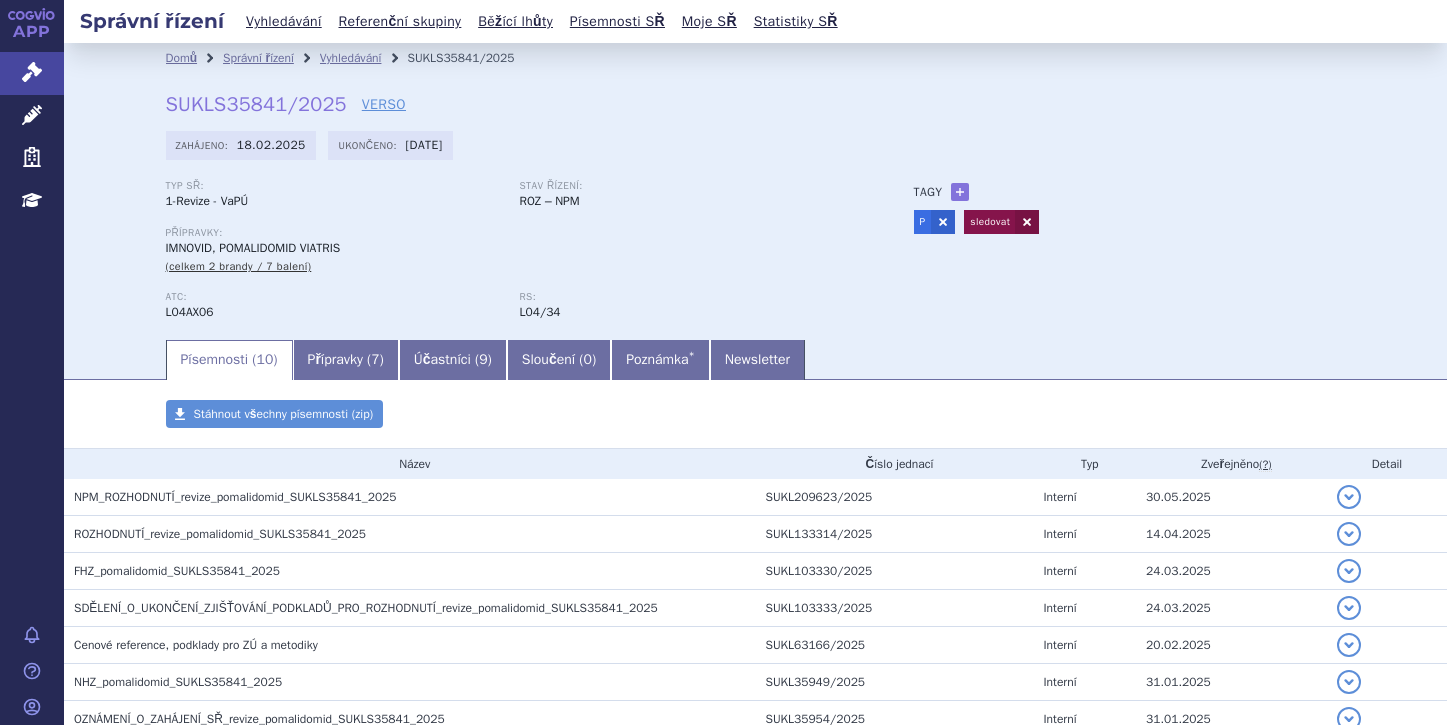 scroll, scrollTop: 0, scrollLeft: 0, axis: both 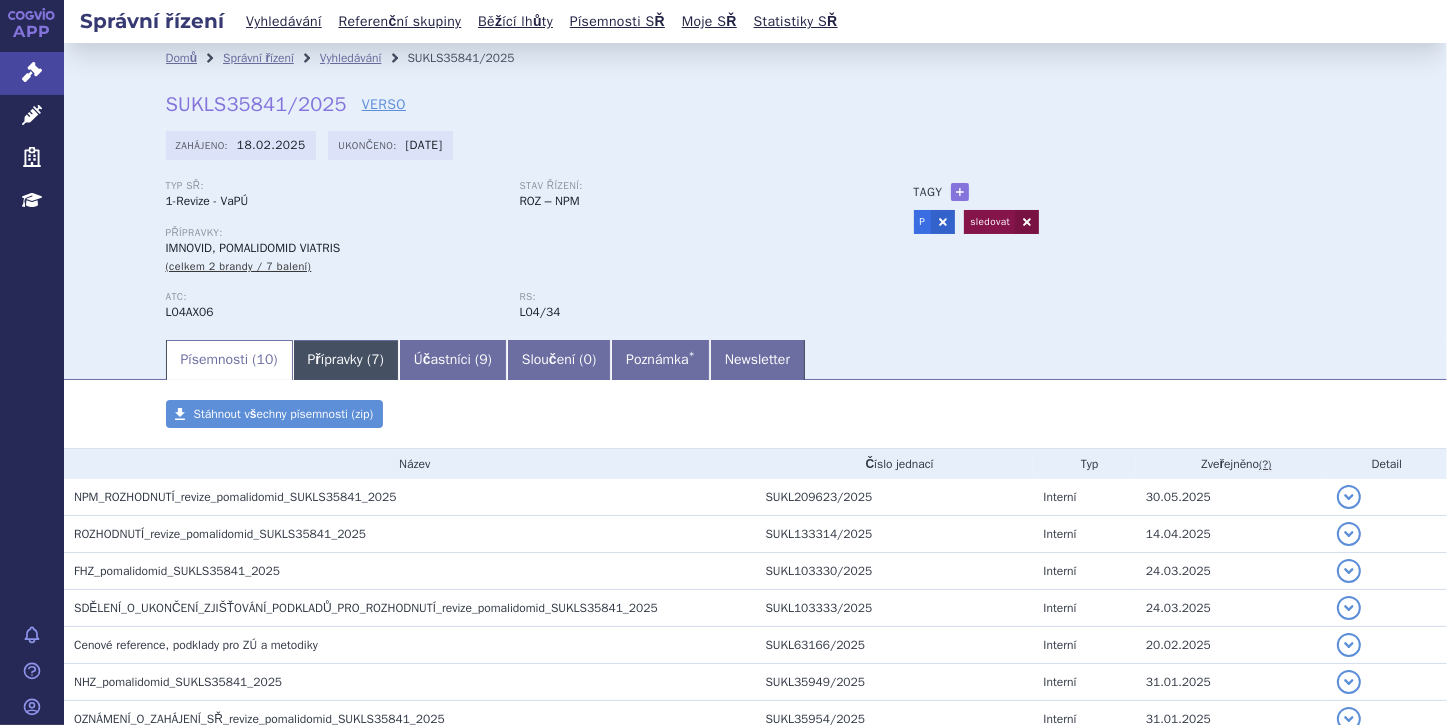 click on "Přípravky ( 7 )" at bounding box center (346, 360) 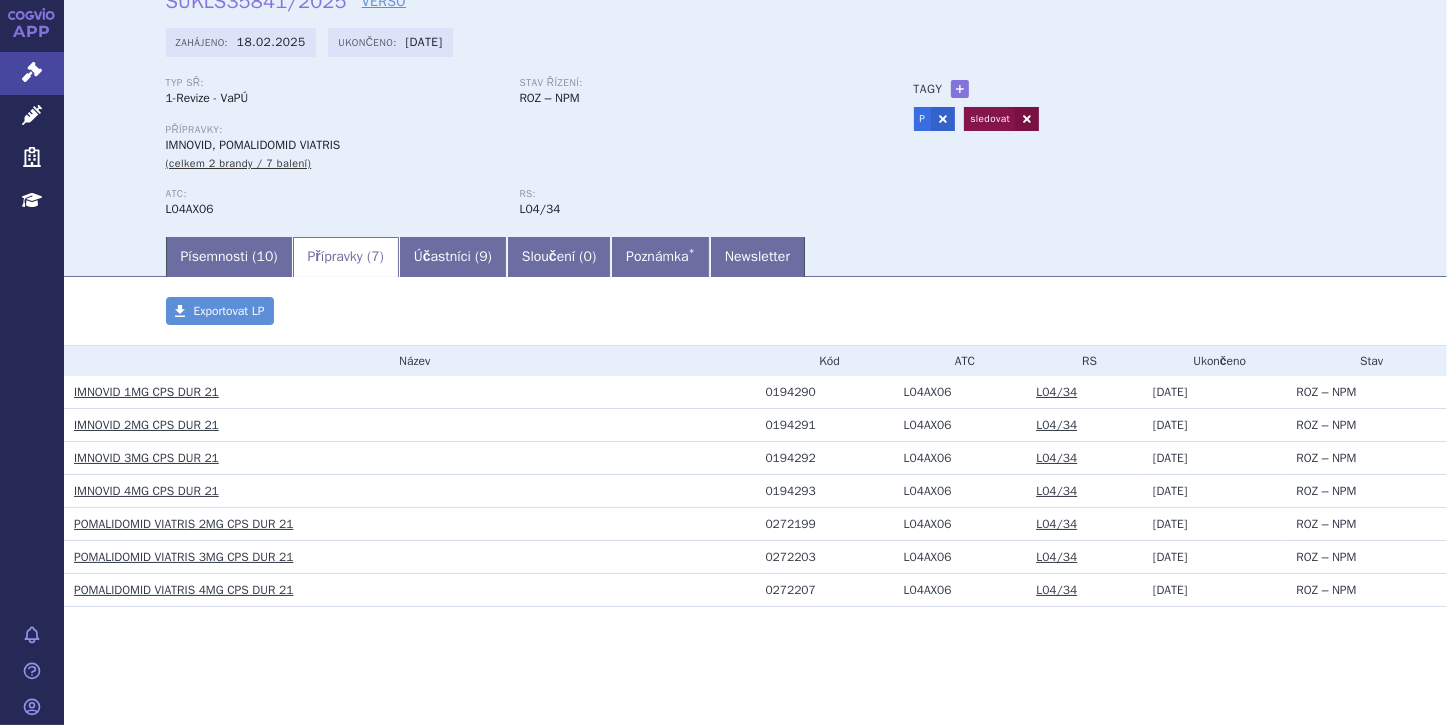 scroll, scrollTop: 106, scrollLeft: 0, axis: vertical 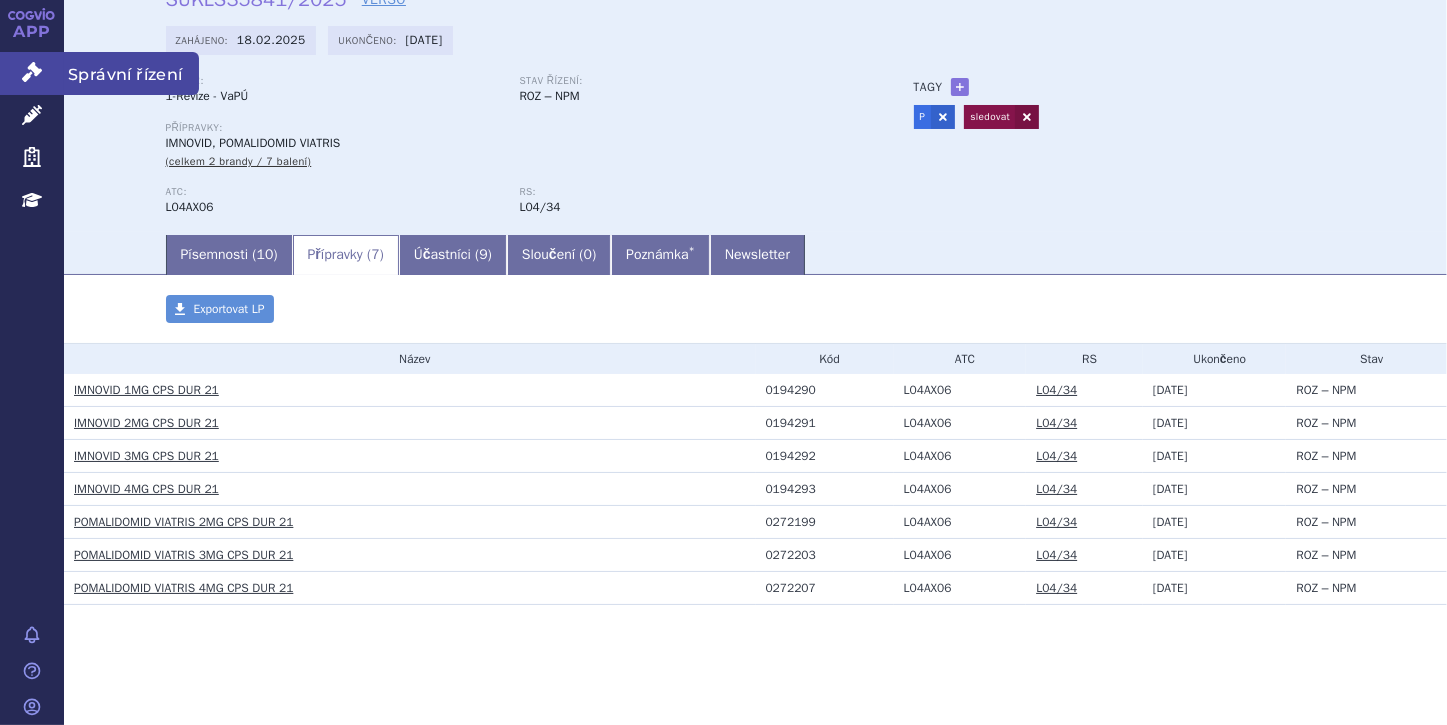 click 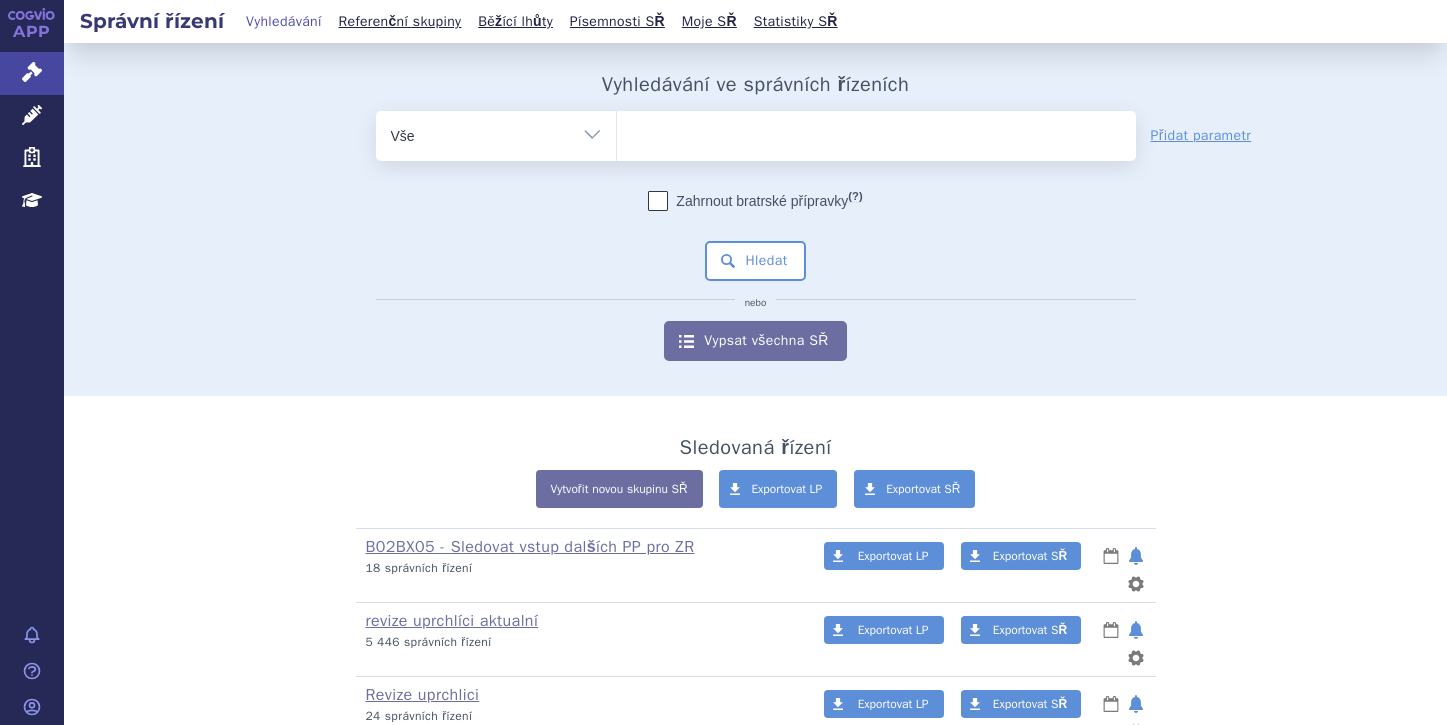 scroll, scrollTop: 0, scrollLeft: 0, axis: both 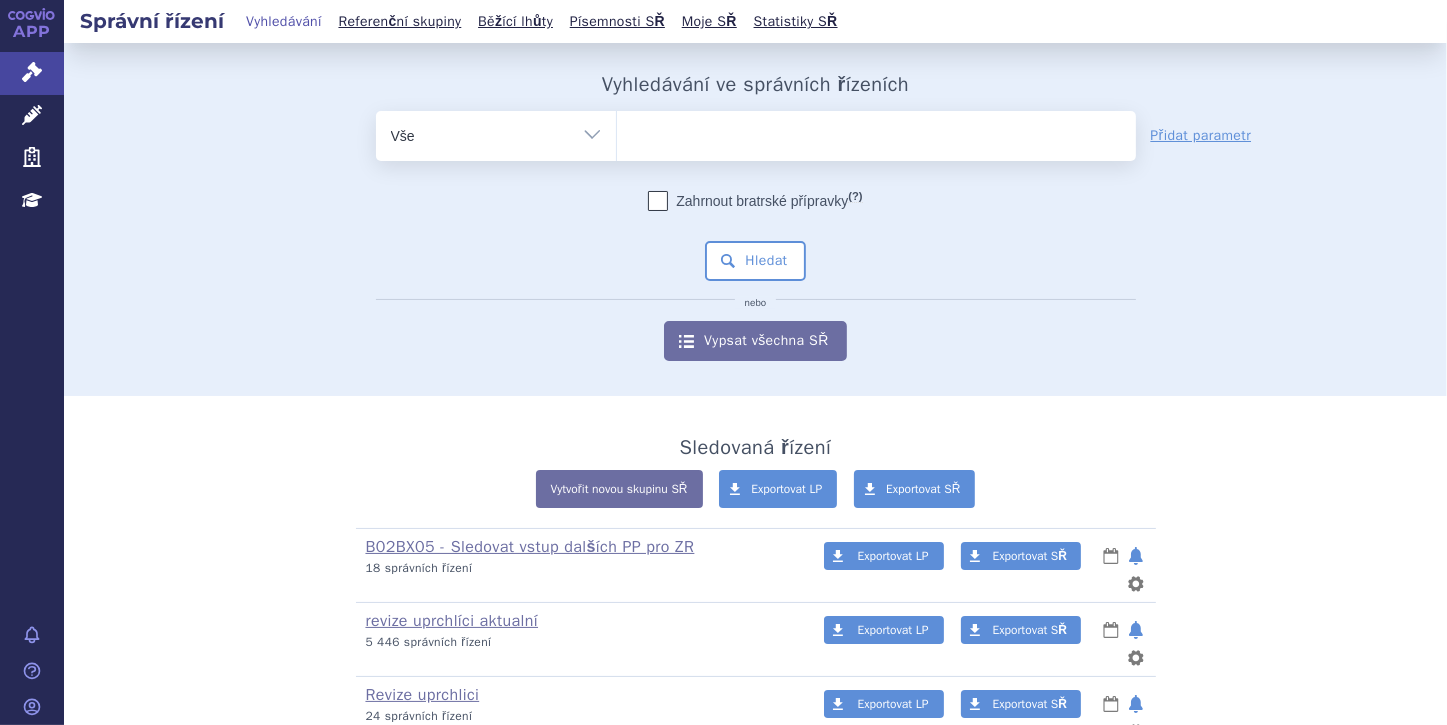 click at bounding box center [876, 132] 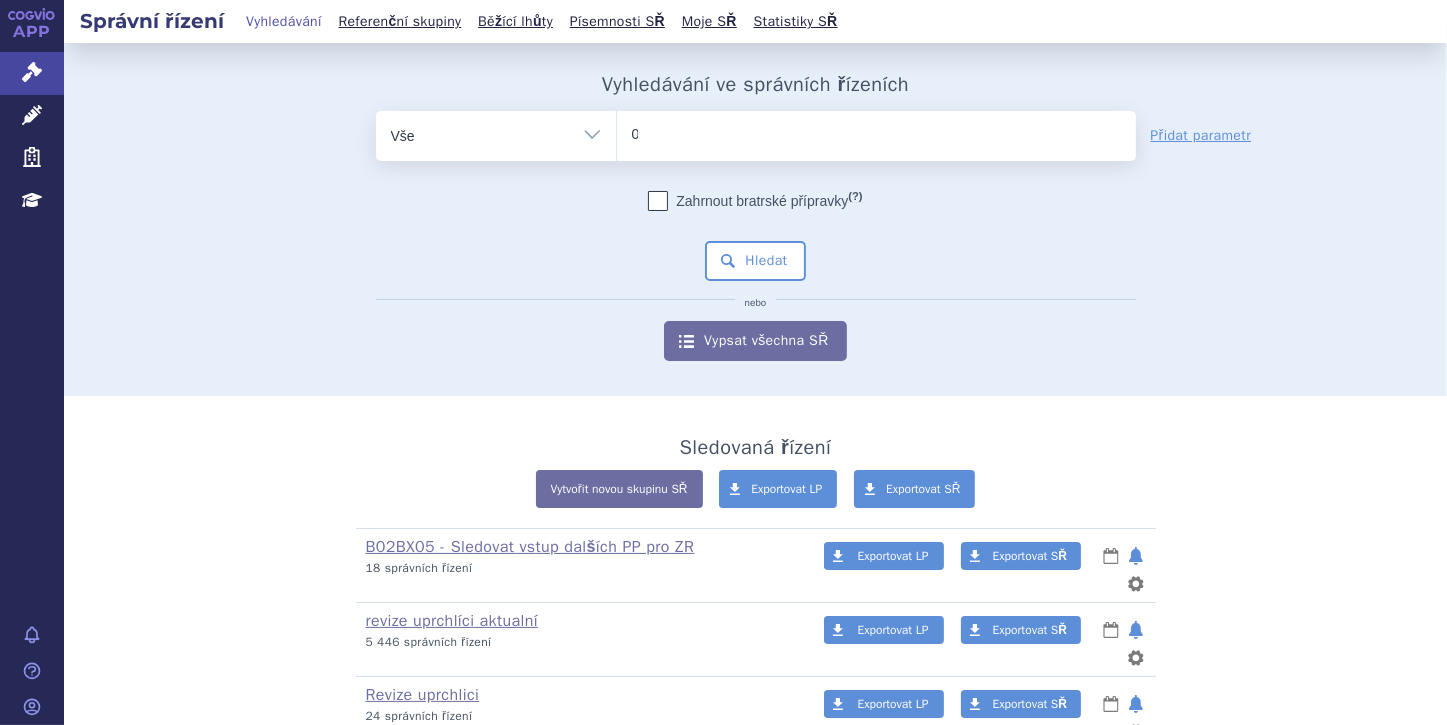 type 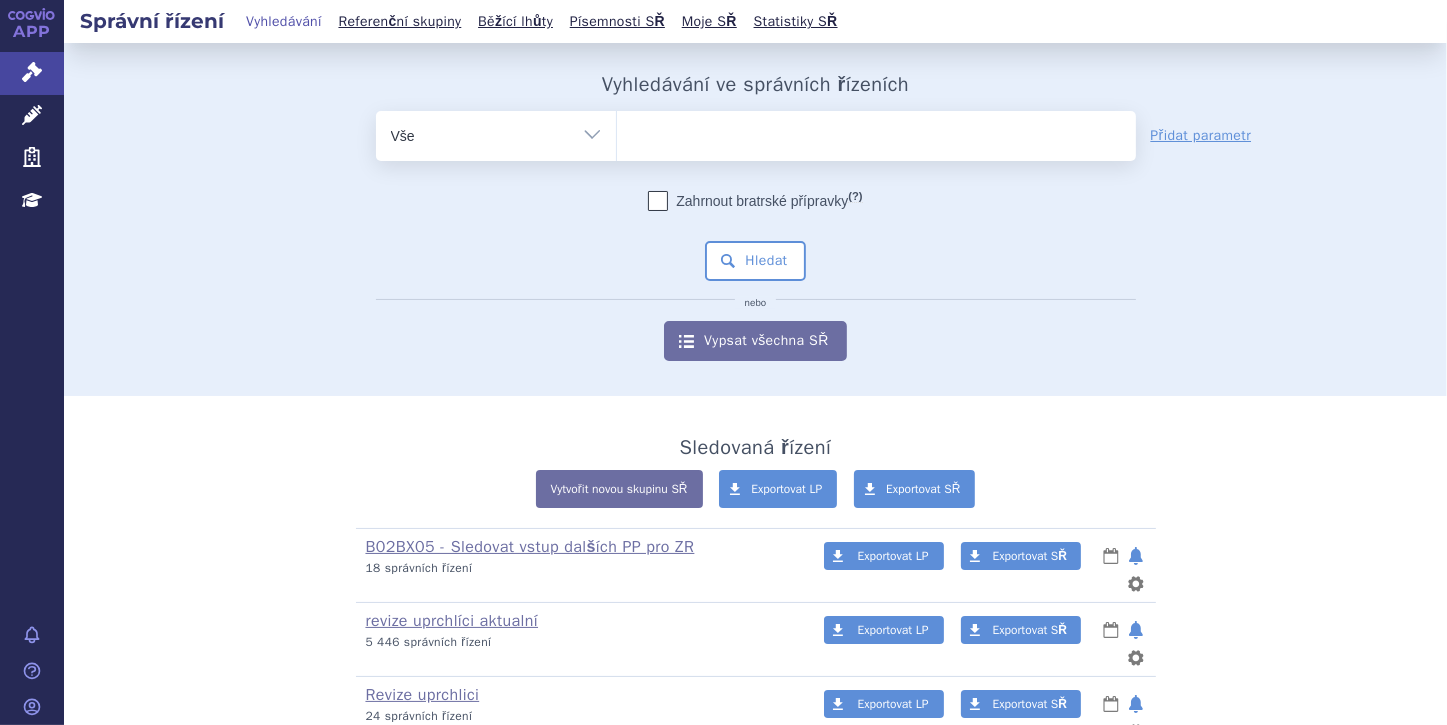 select on "0276952" 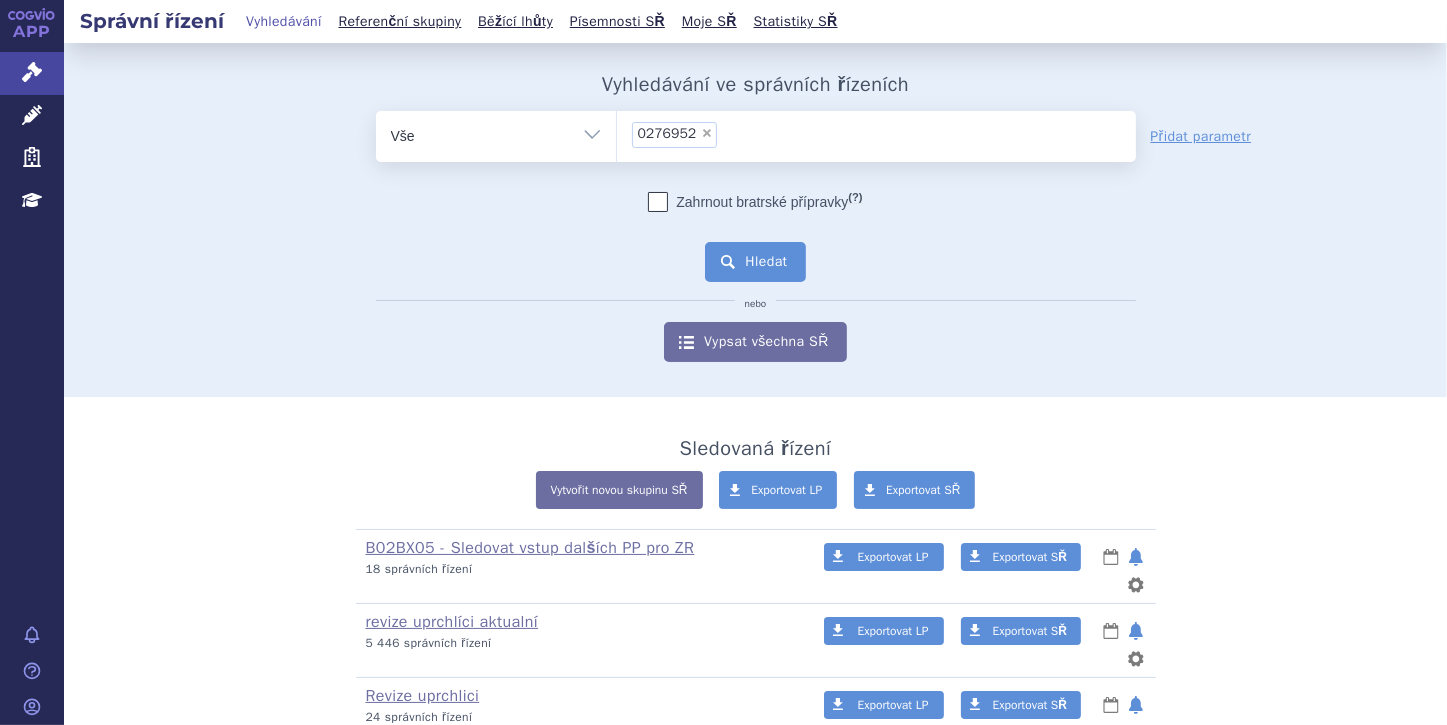 click on "Hledat" at bounding box center (755, 262) 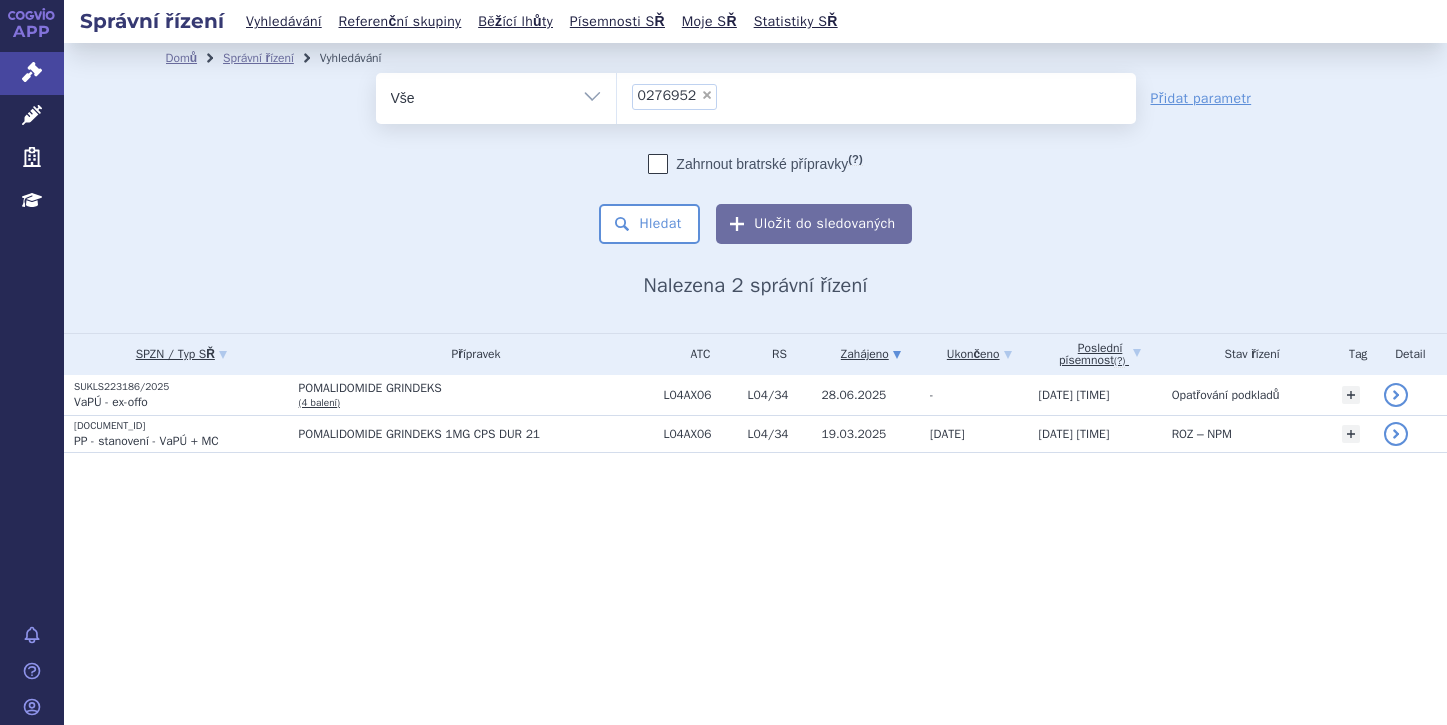 scroll, scrollTop: 0, scrollLeft: 0, axis: both 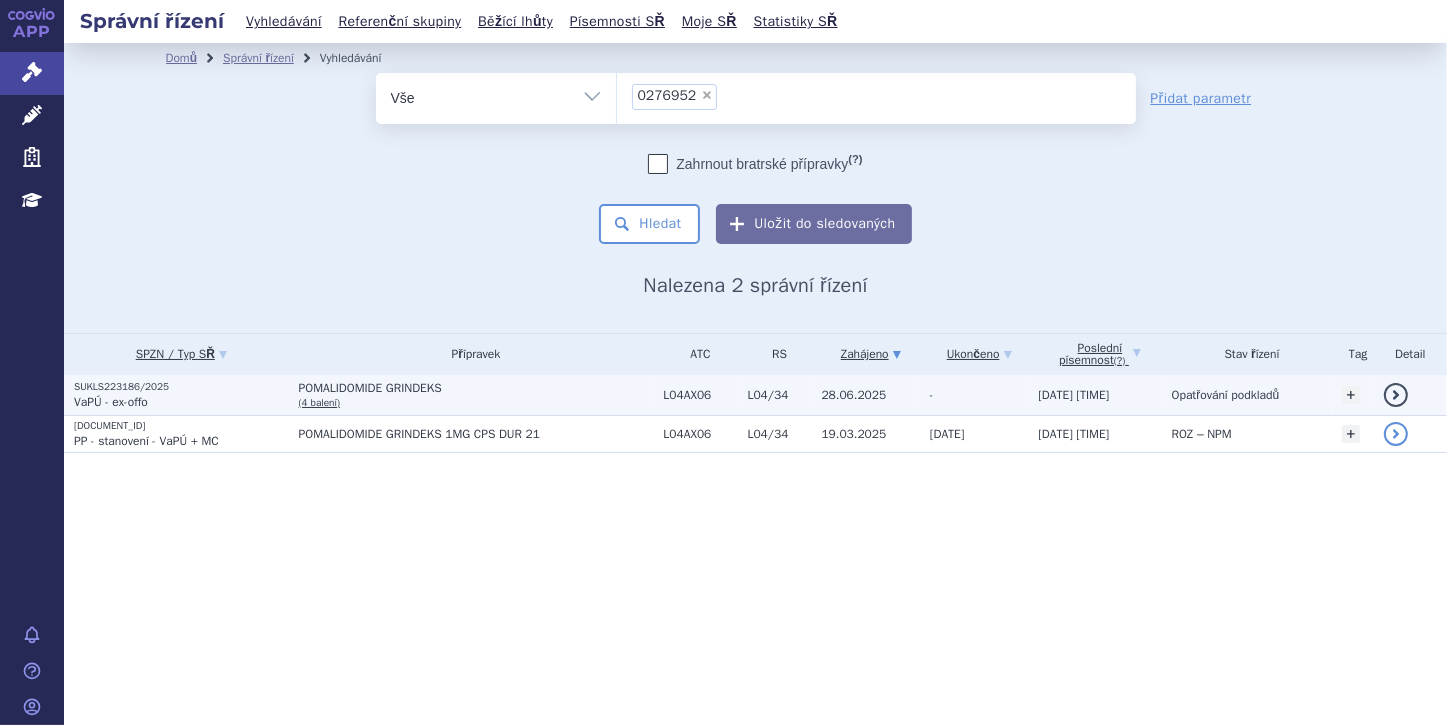 click on "VaPÚ - ex-offo" at bounding box center (111, 402) 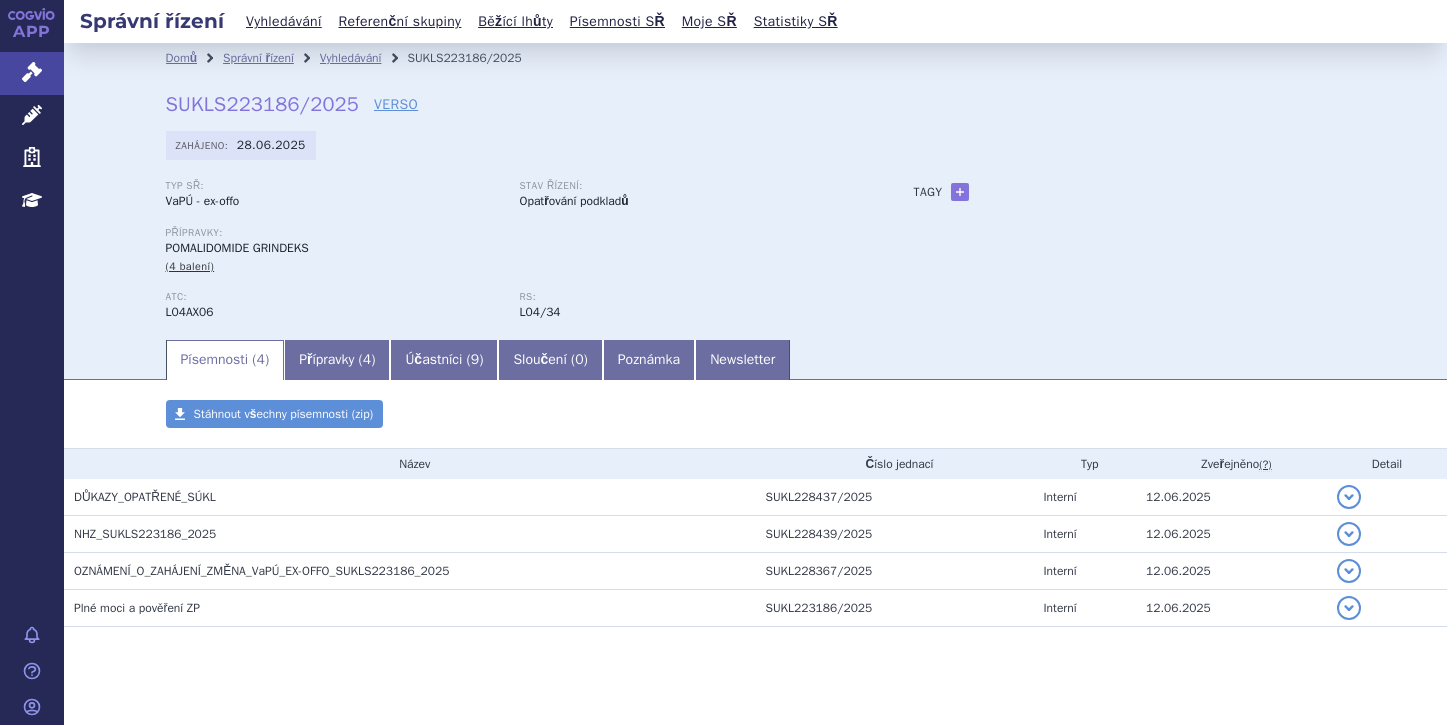 scroll, scrollTop: 0, scrollLeft: 0, axis: both 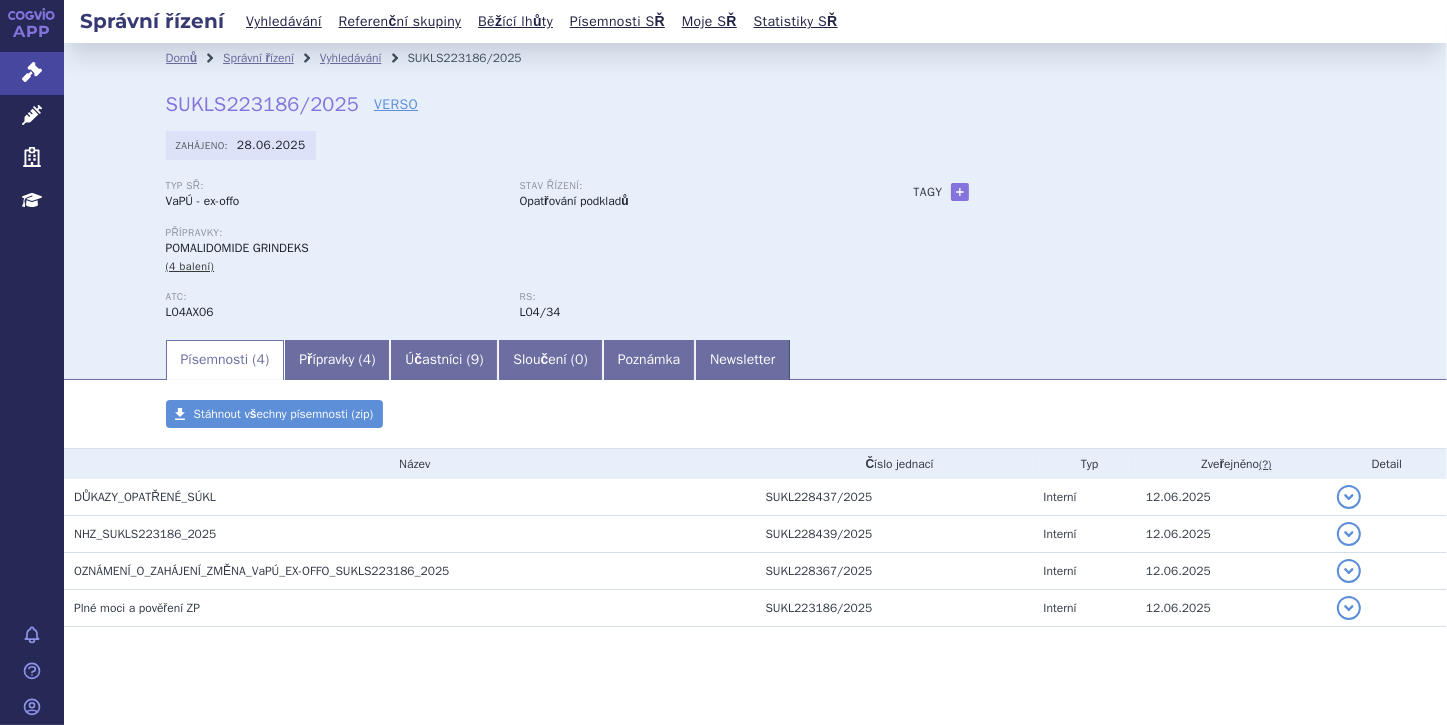 click on "Písemnosti ( 4 )" at bounding box center [225, 360] 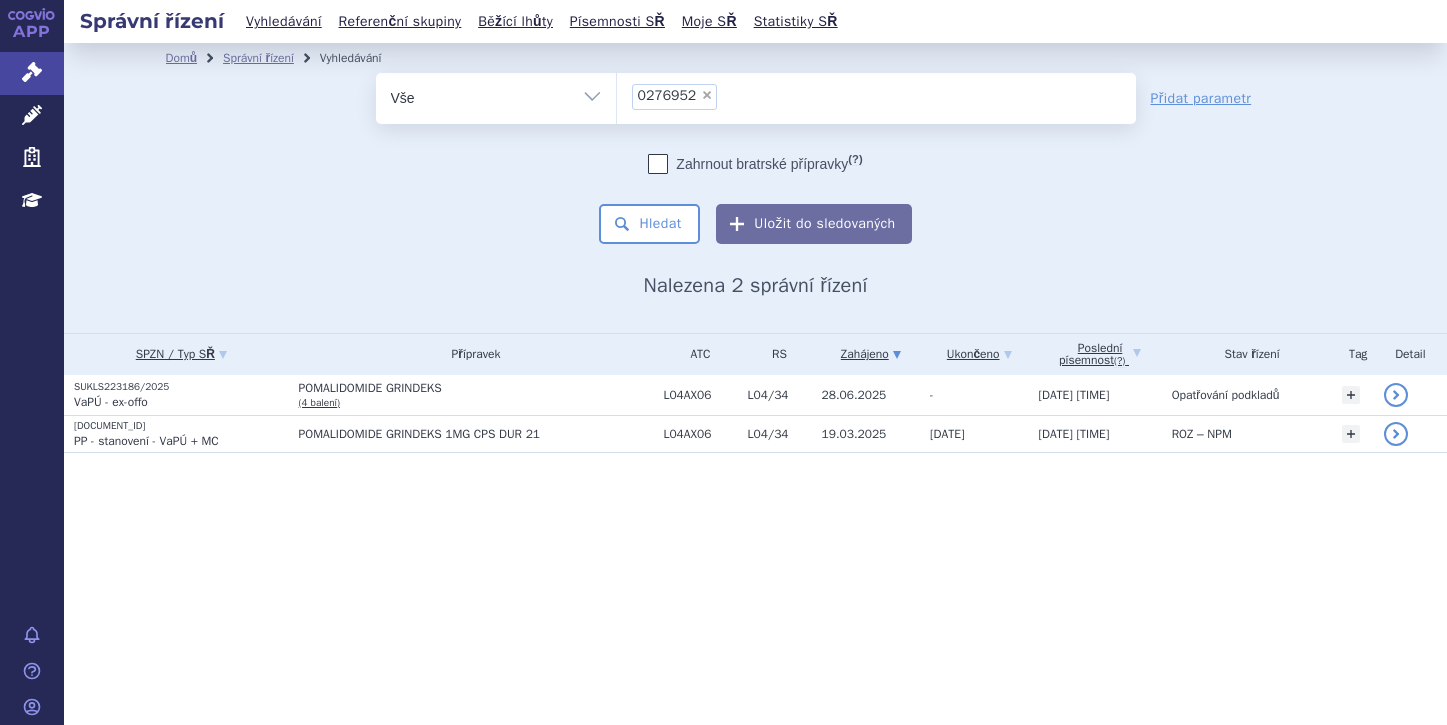 scroll, scrollTop: 0, scrollLeft: 0, axis: both 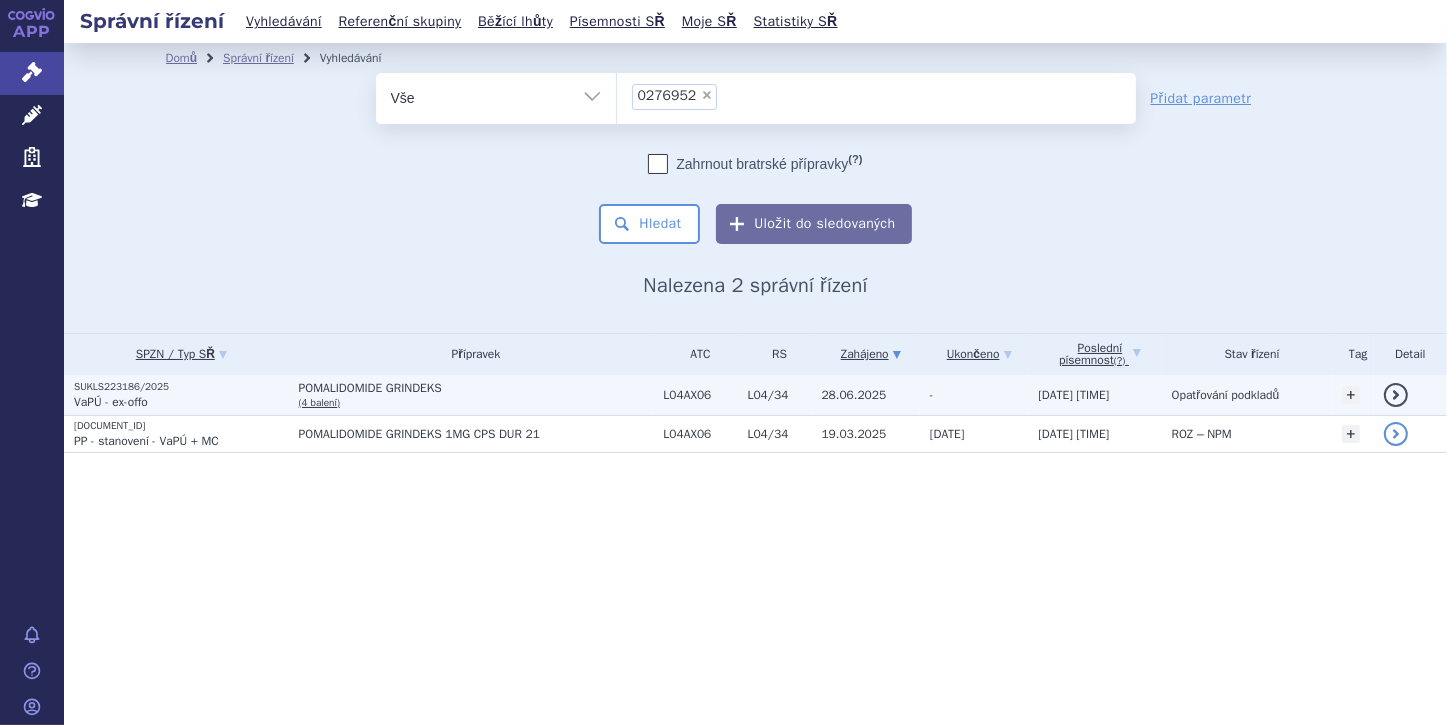 click on "VaPÚ - ex-offo" at bounding box center (181, 402) 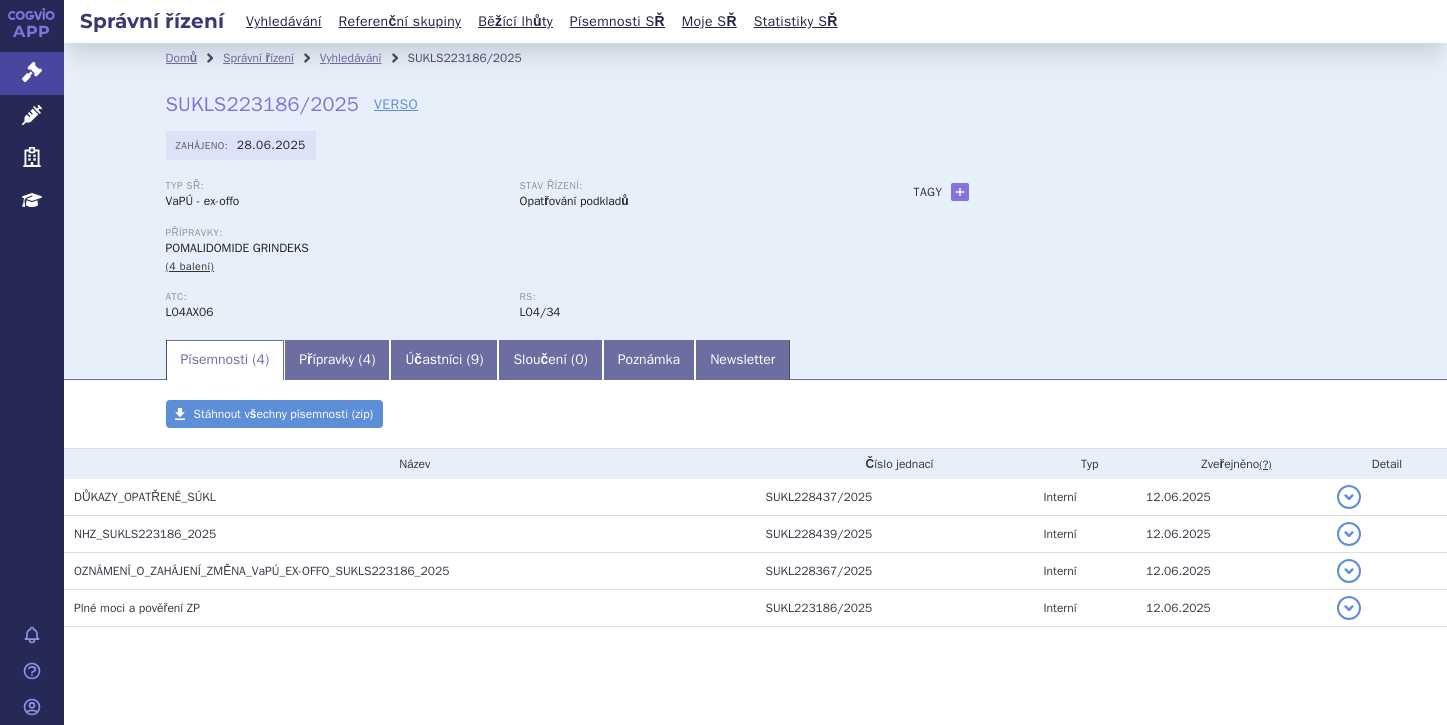 scroll, scrollTop: 0, scrollLeft: 0, axis: both 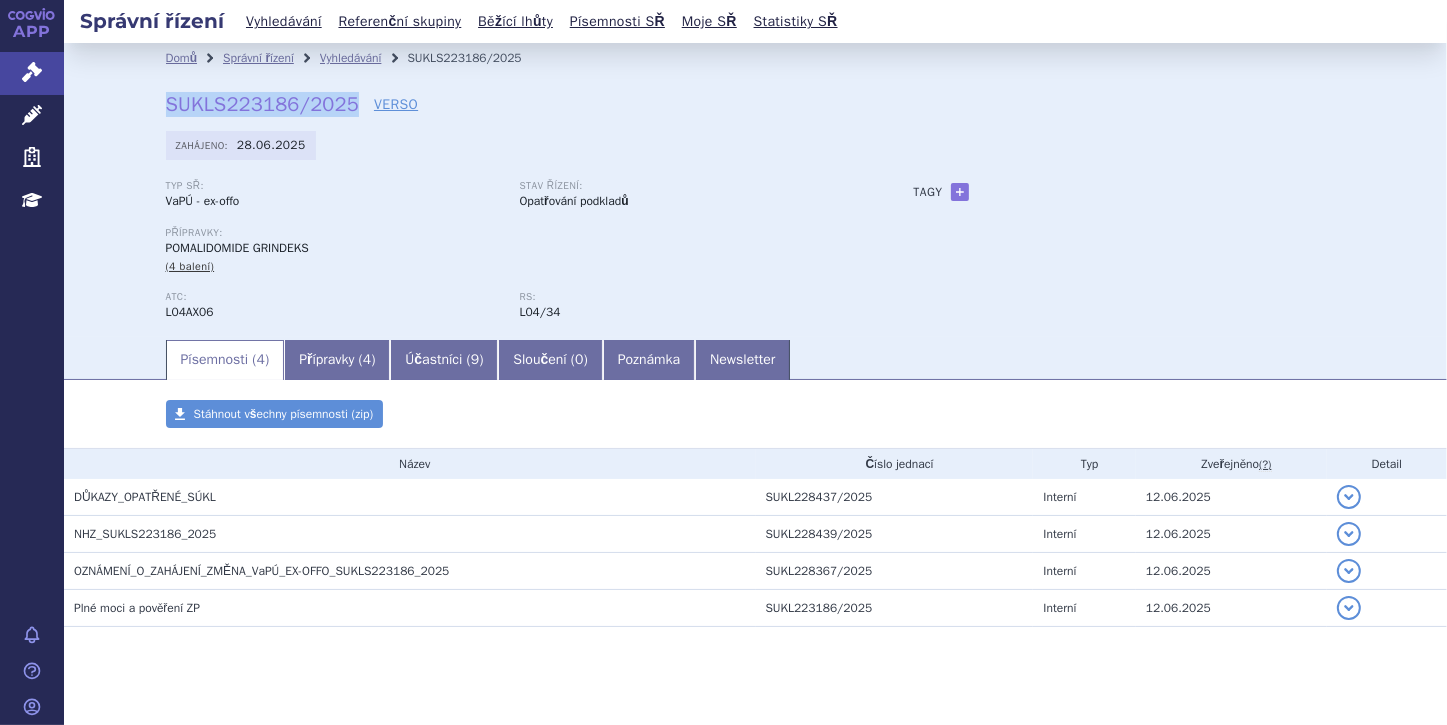 drag, startPoint x: 158, startPoint y: 108, endPoint x: 344, endPoint y: 104, distance: 186.043 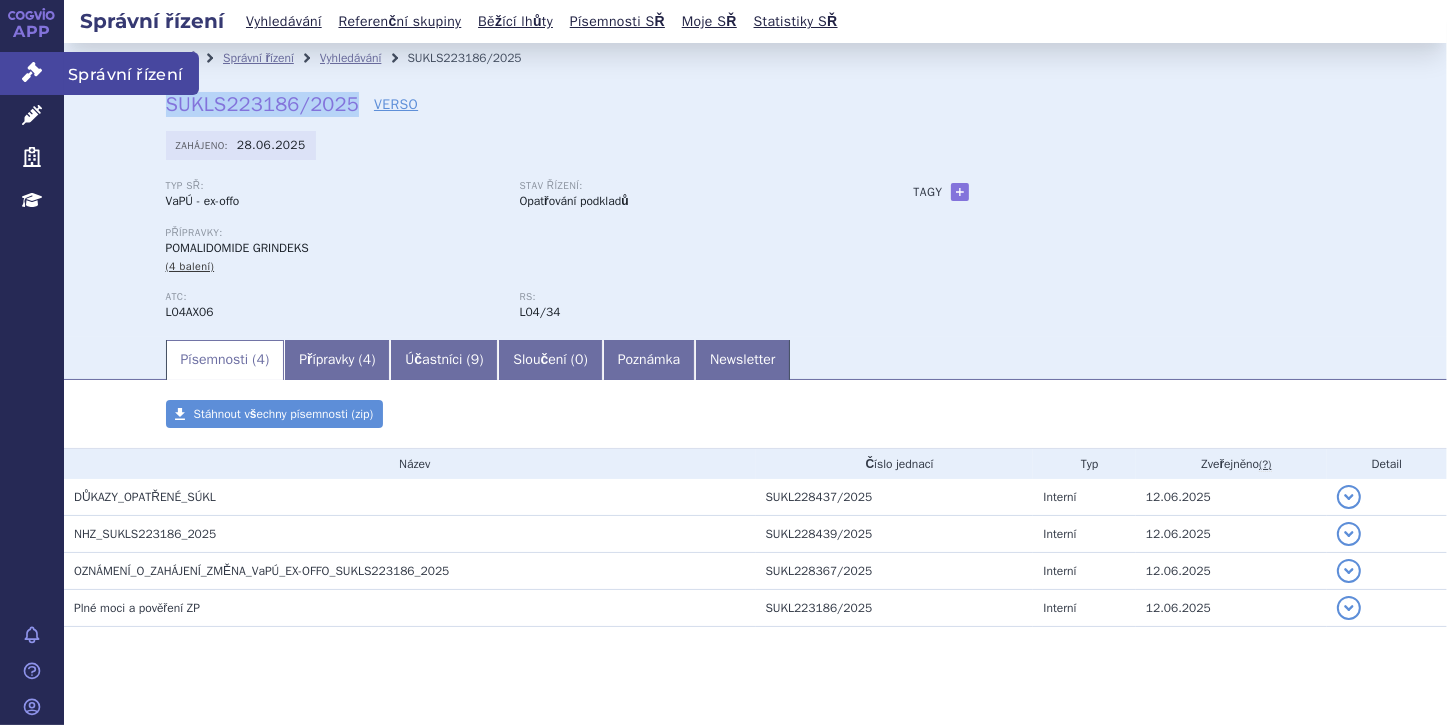 click 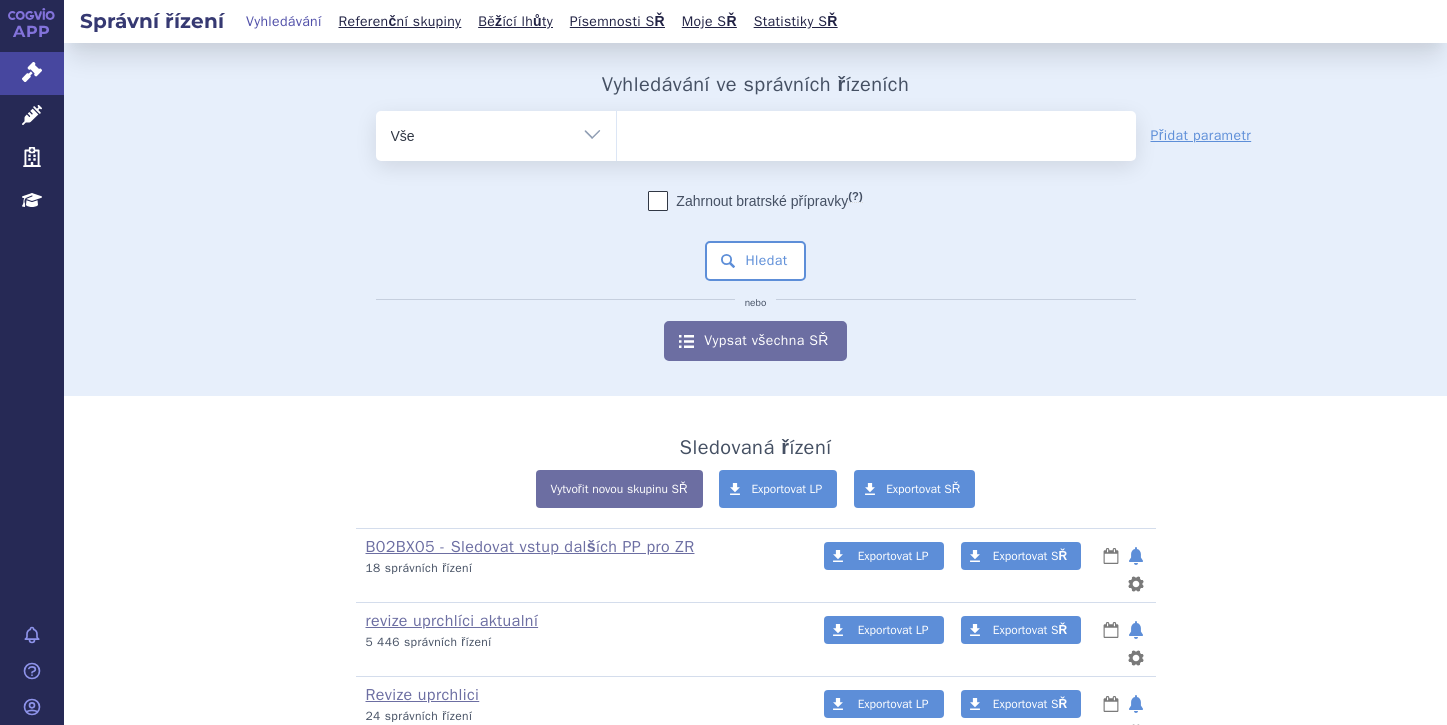 scroll, scrollTop: 0, scrollLeft: 0, axis: both 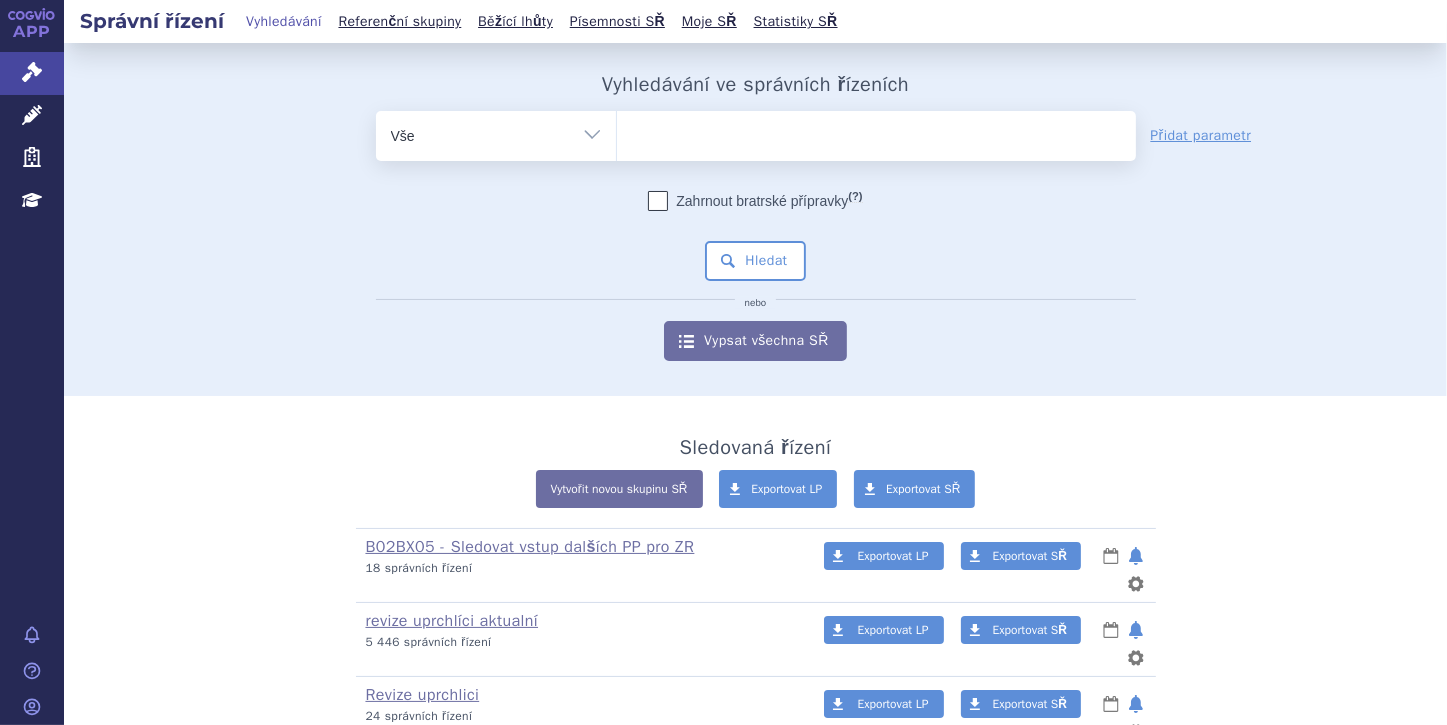 click at bounding box center (876, 132) 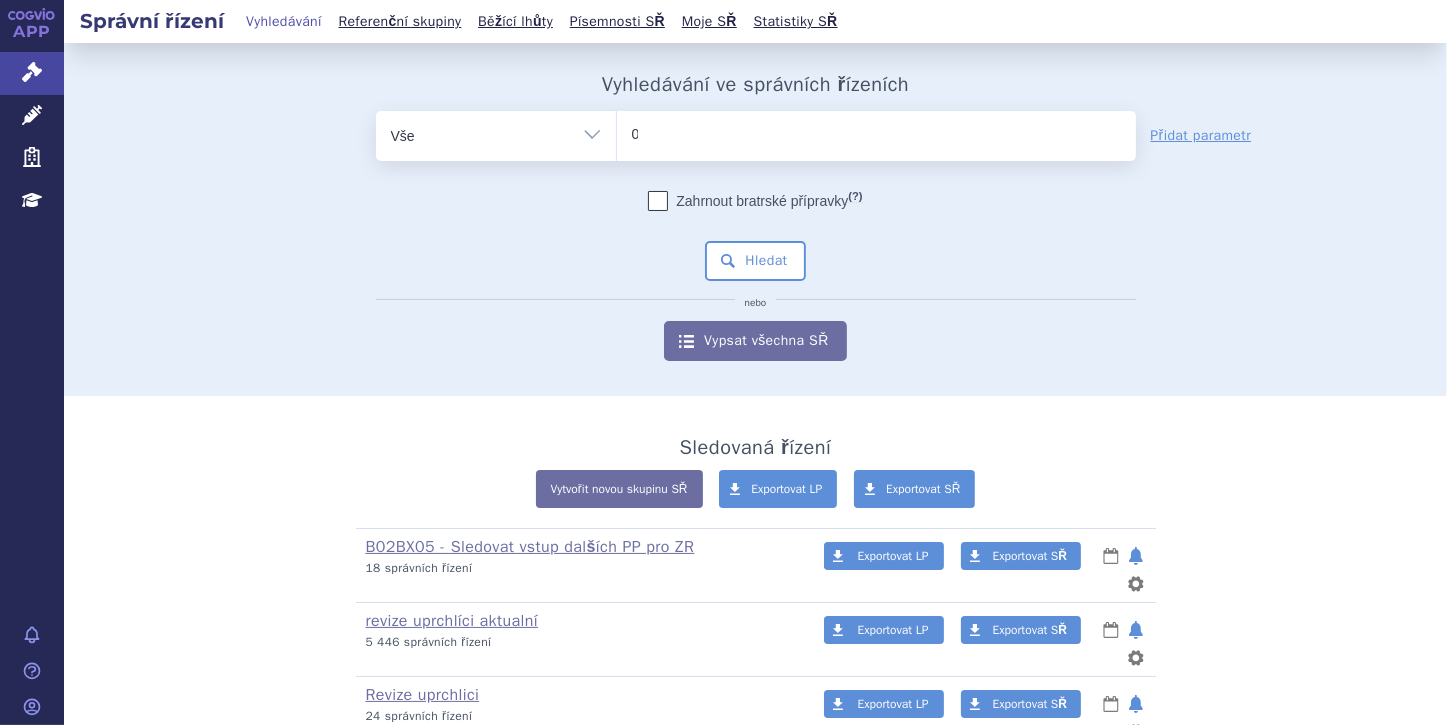 type 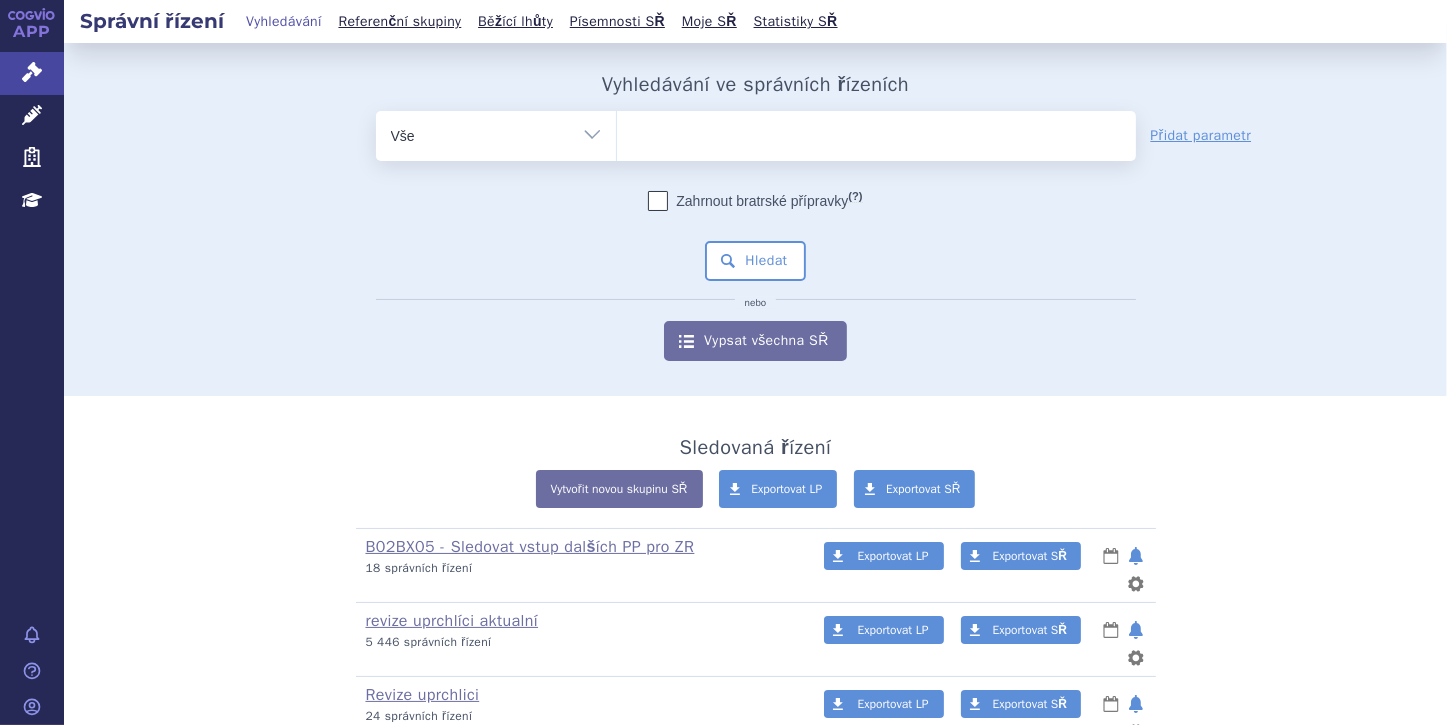 select on "0276921" 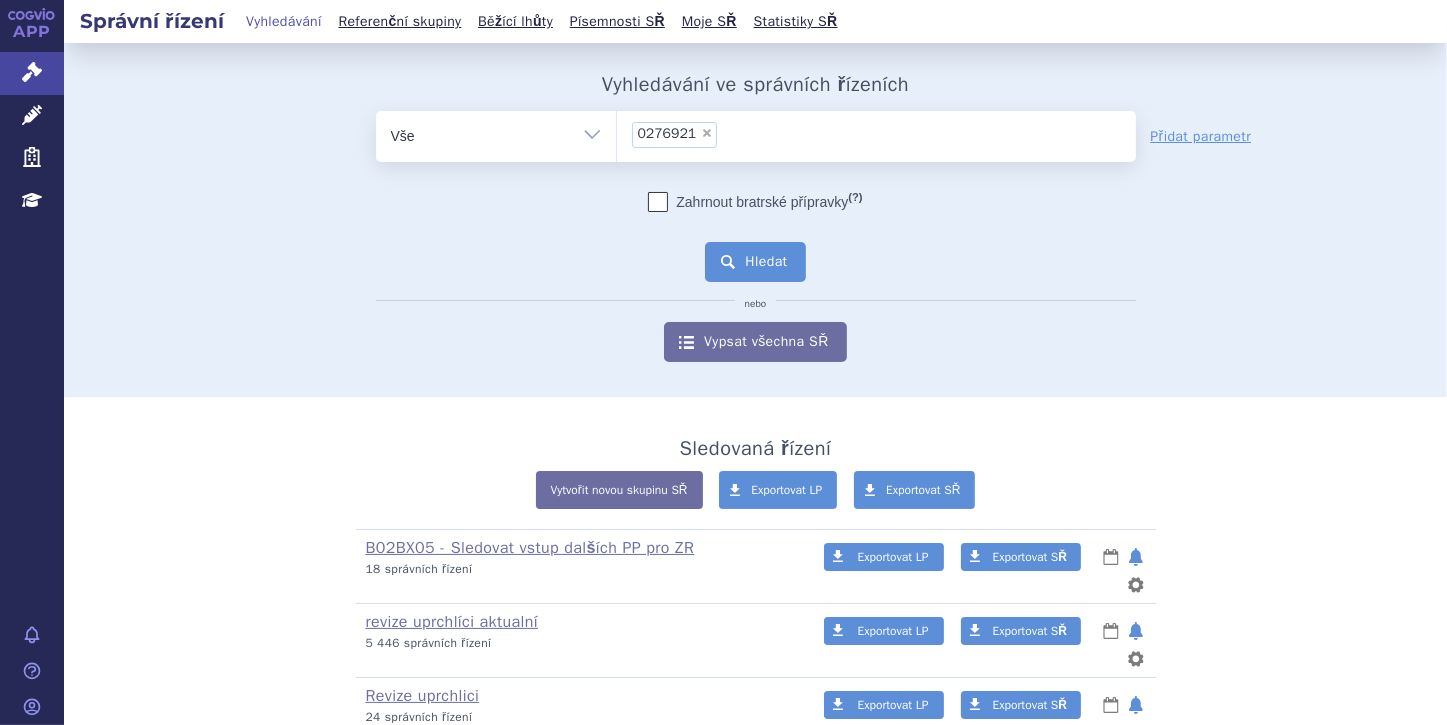 click on "Hledat" at bounding box center [755, 262] 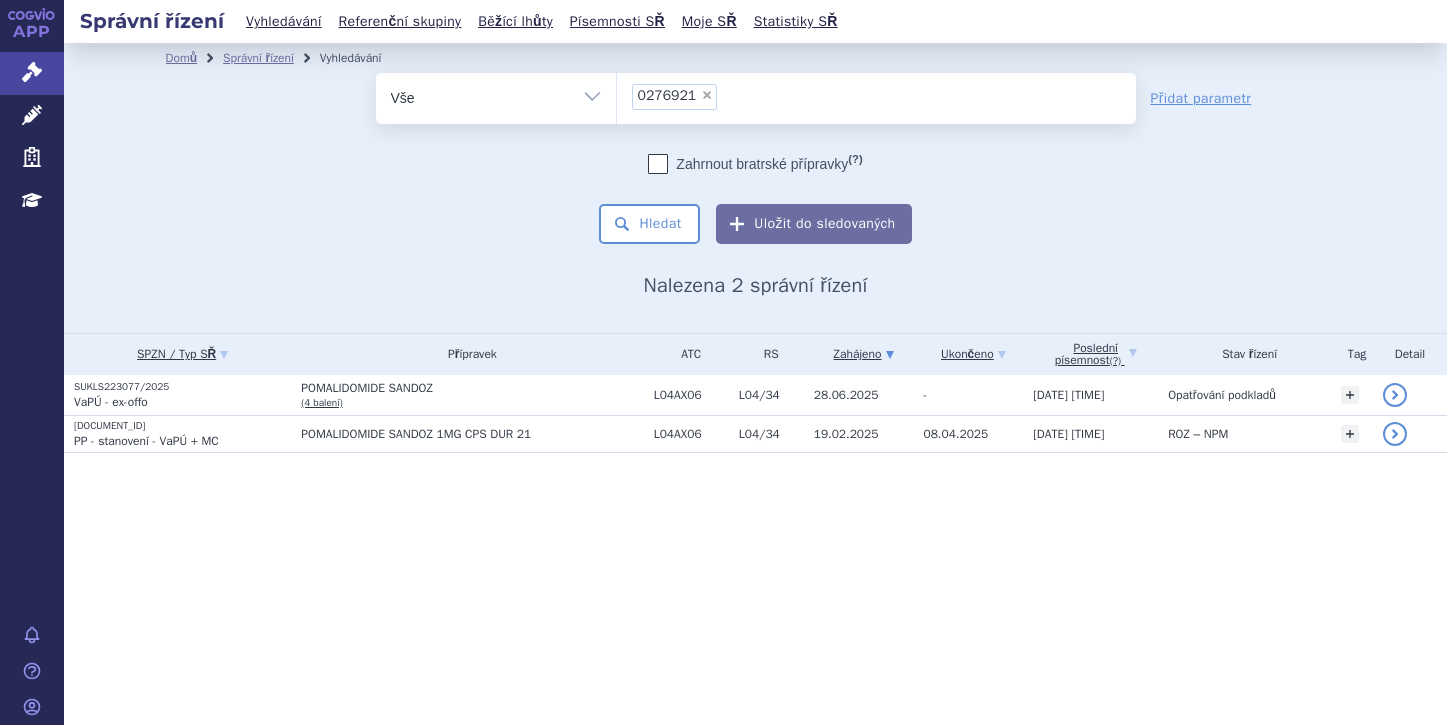 scroll, scrollTop: 0, scrollLeft: 0, axis: both 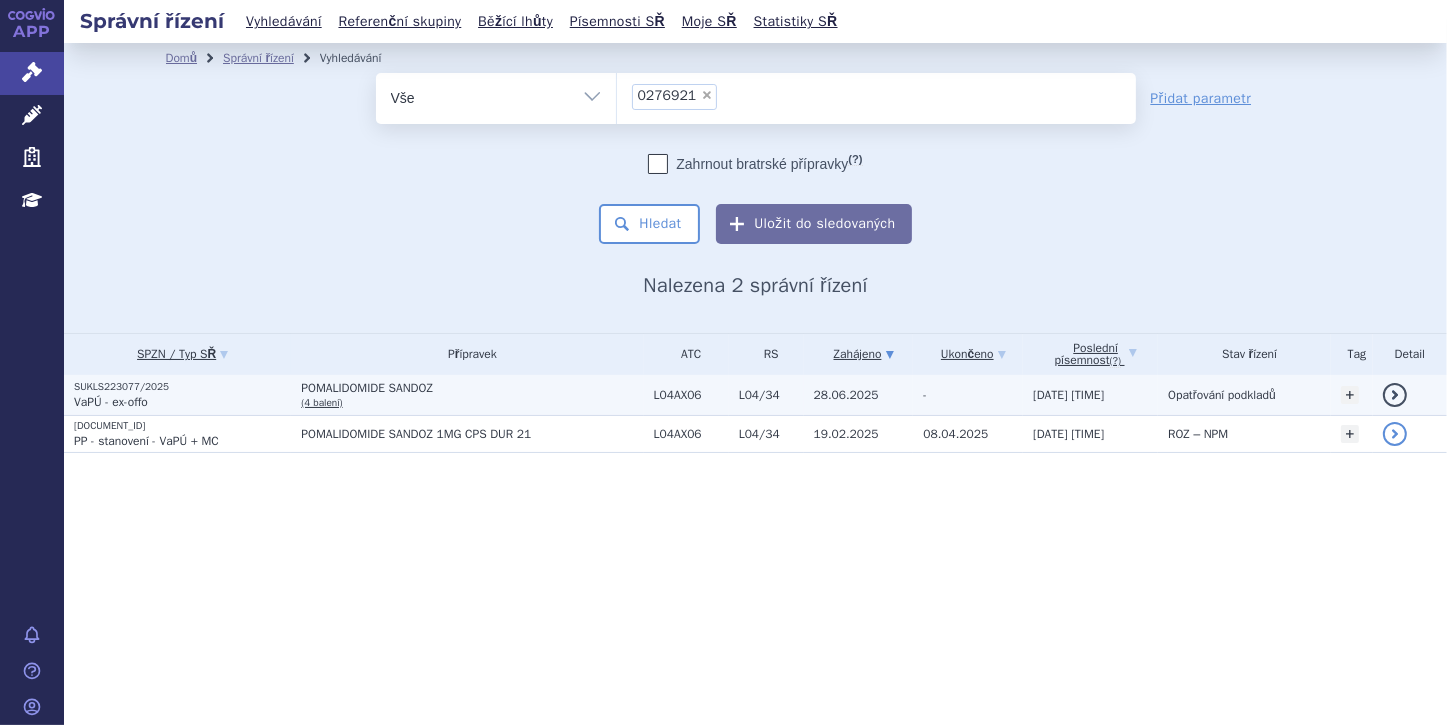 click on "VaPÚ - ex-offo" at bounding box center (111, 402) 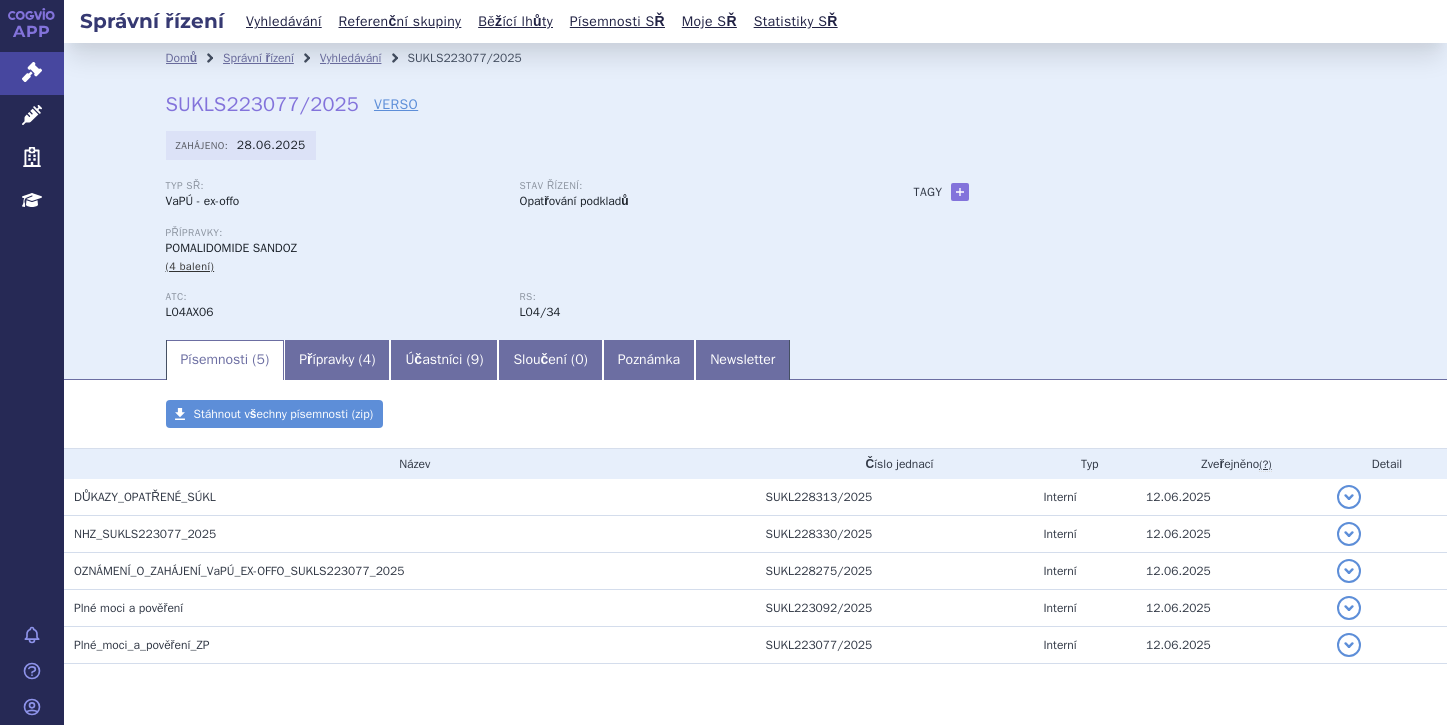 scroll, scrollTop: 0, scrollLeft: 0, axis: both 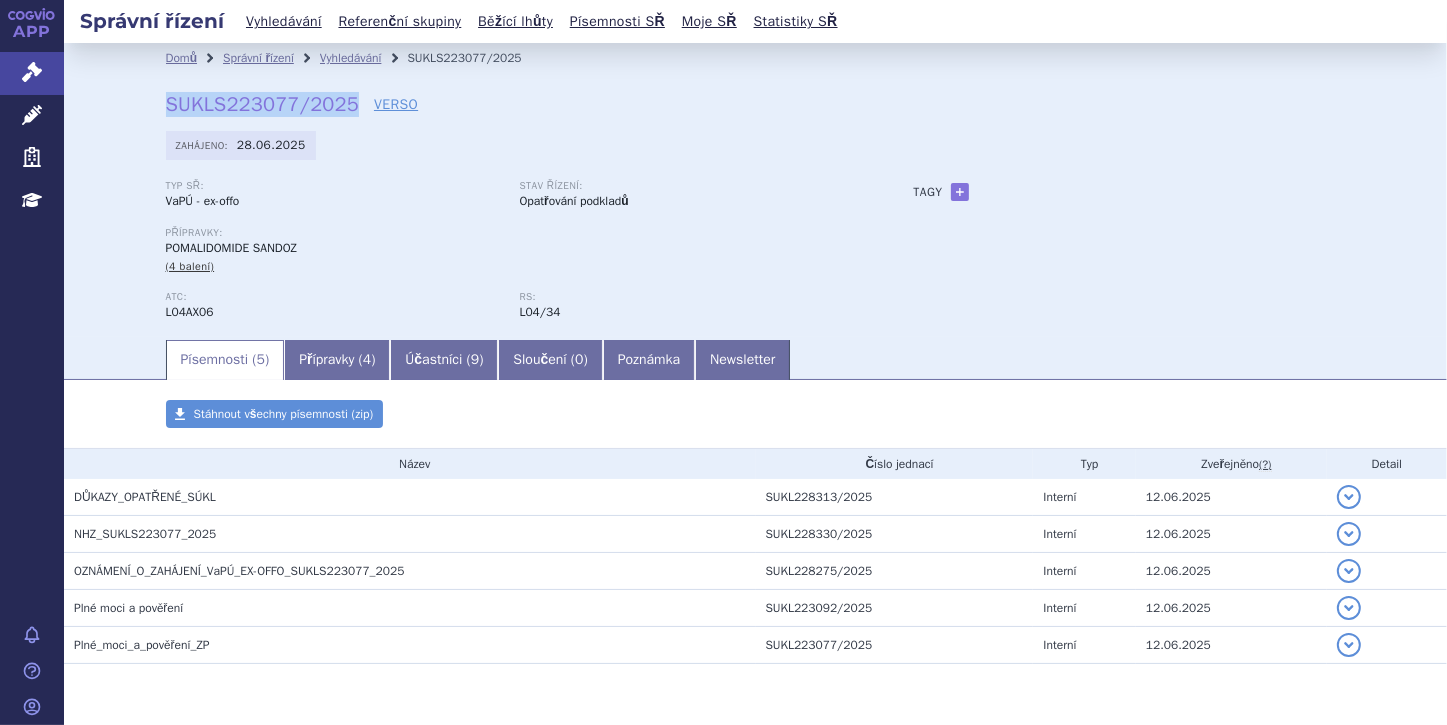 drag, startPoint x: 158, startPoint y: 106, endPoint x: 344, endPoint y: 108, distance: 186.01076 